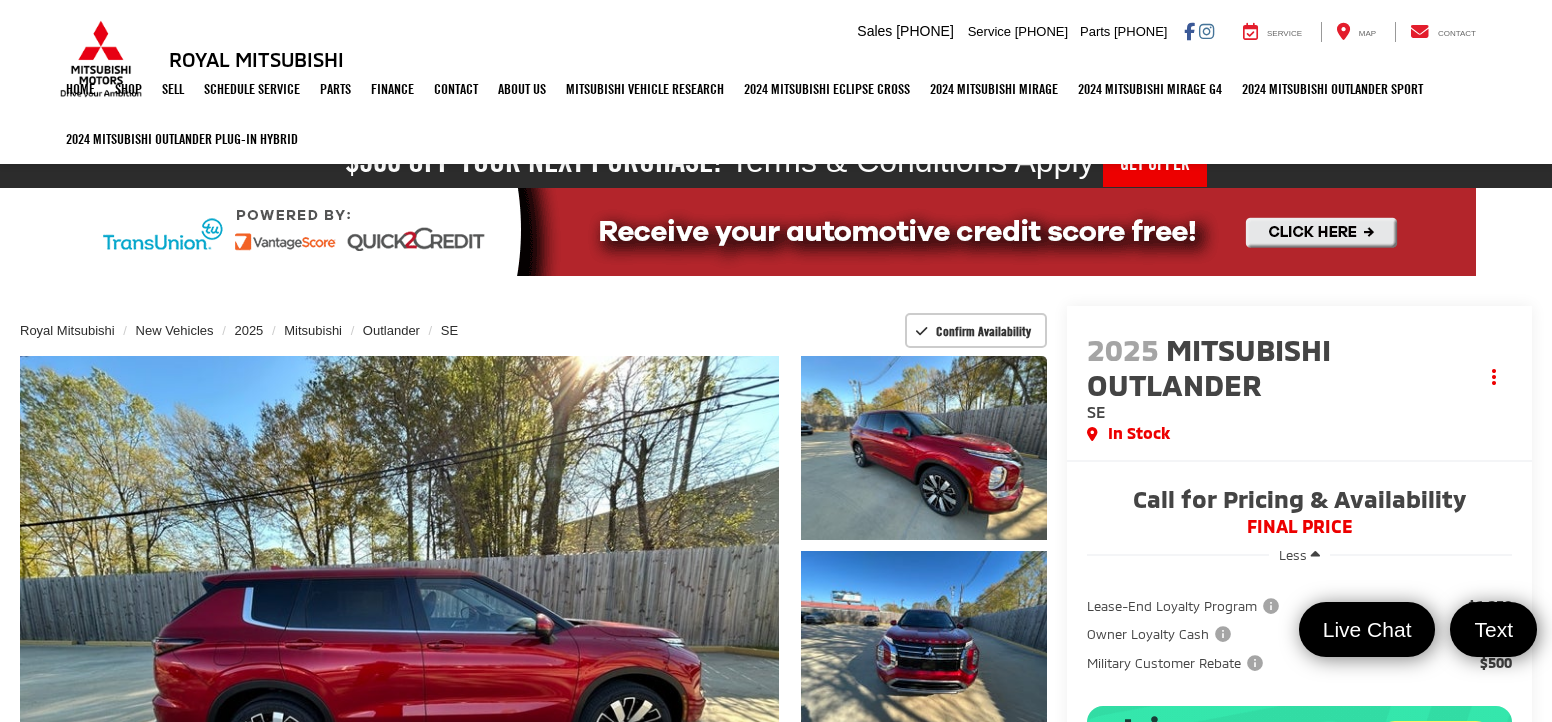 scroll, scrollTop: 0, scrollLeft: 0, axis: both 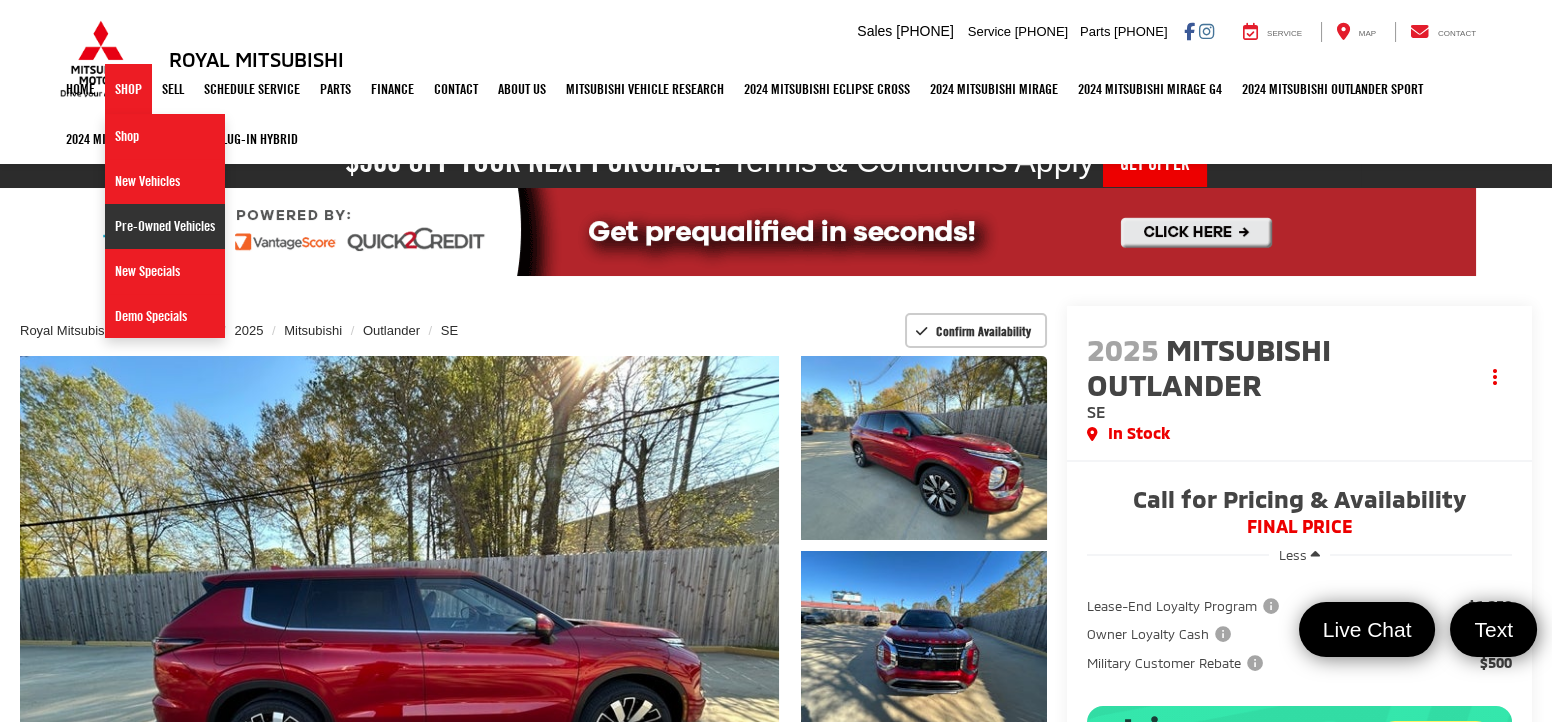 click on "Pre-Owned Vehicles" at bounding box center (165, 226) 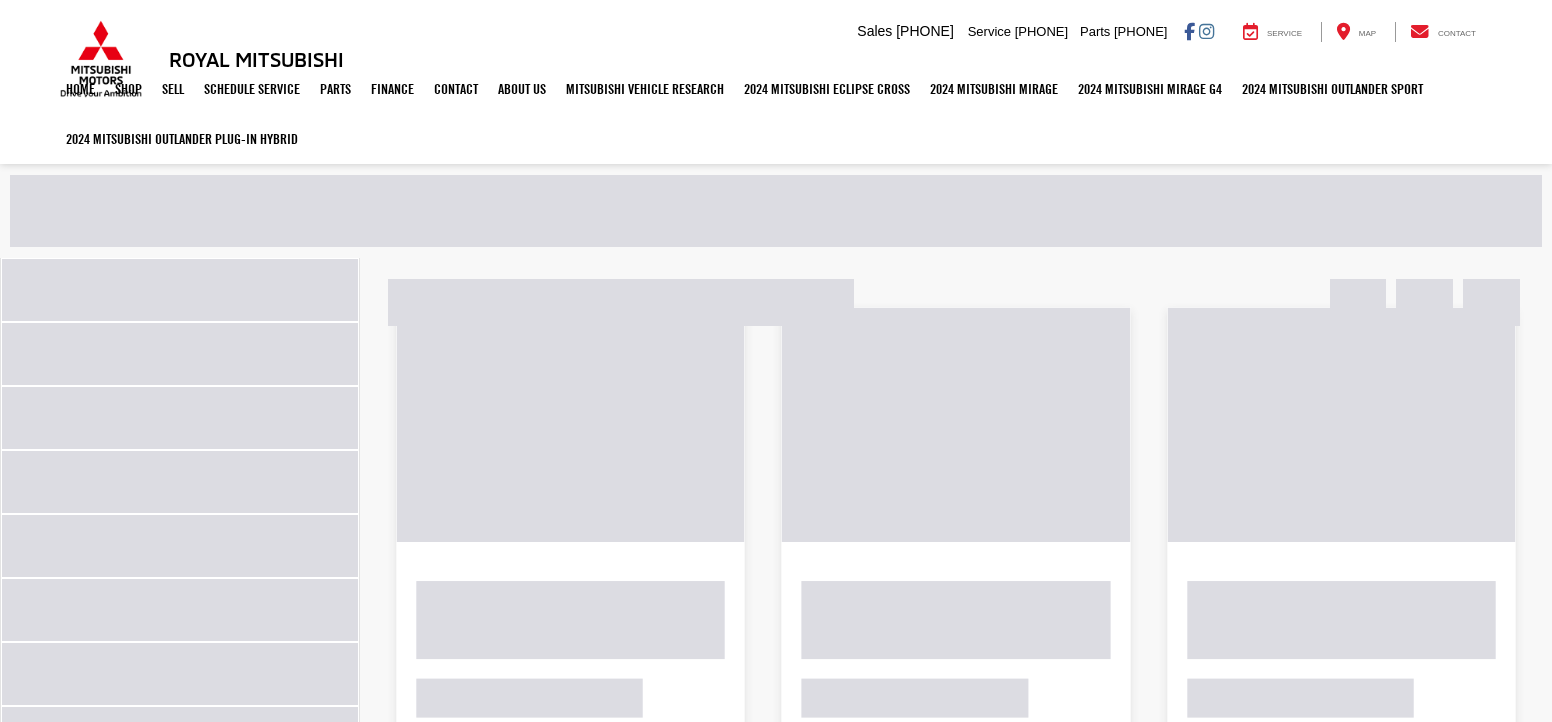 scroll, scrollTop: 0, scrollLeft: 0, axis: both 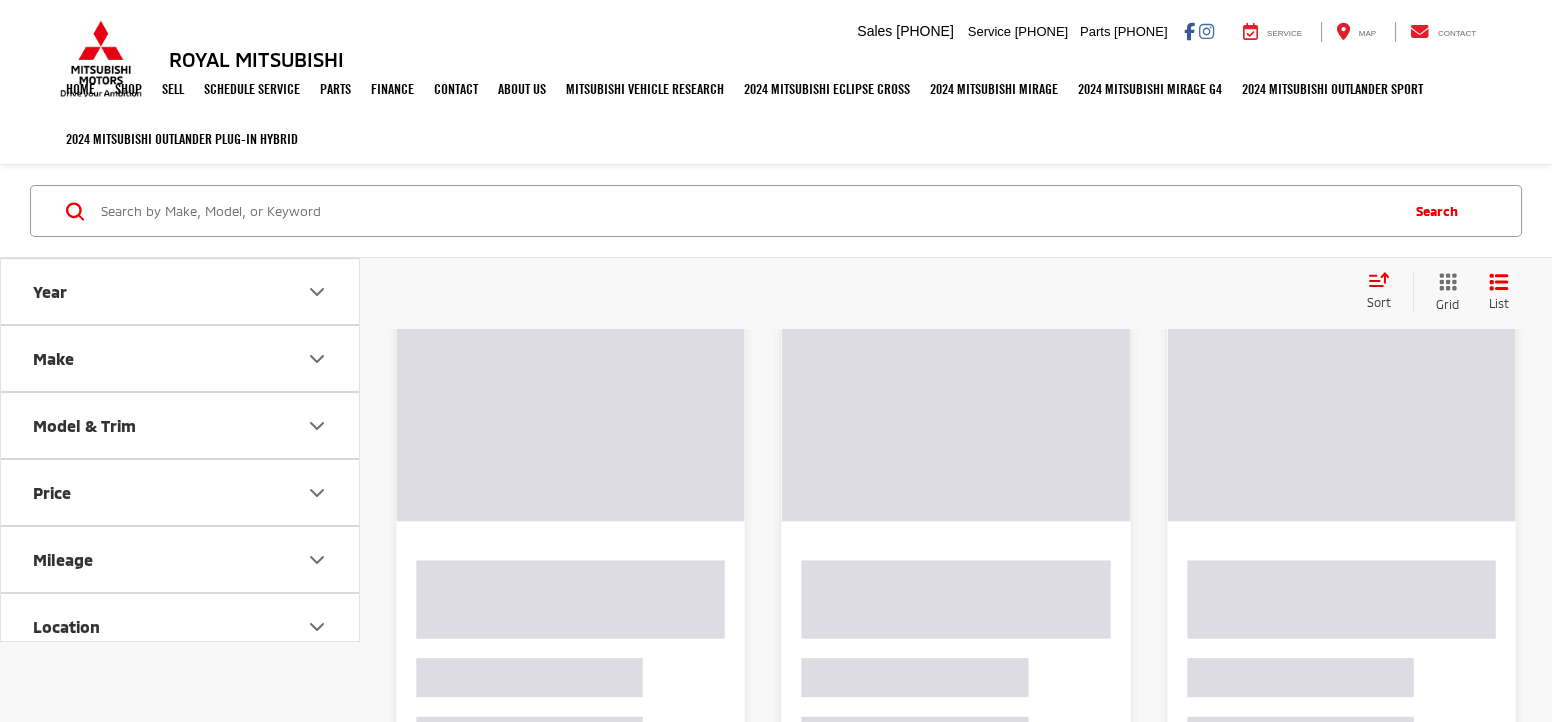 click at bounding box center [747, 211] 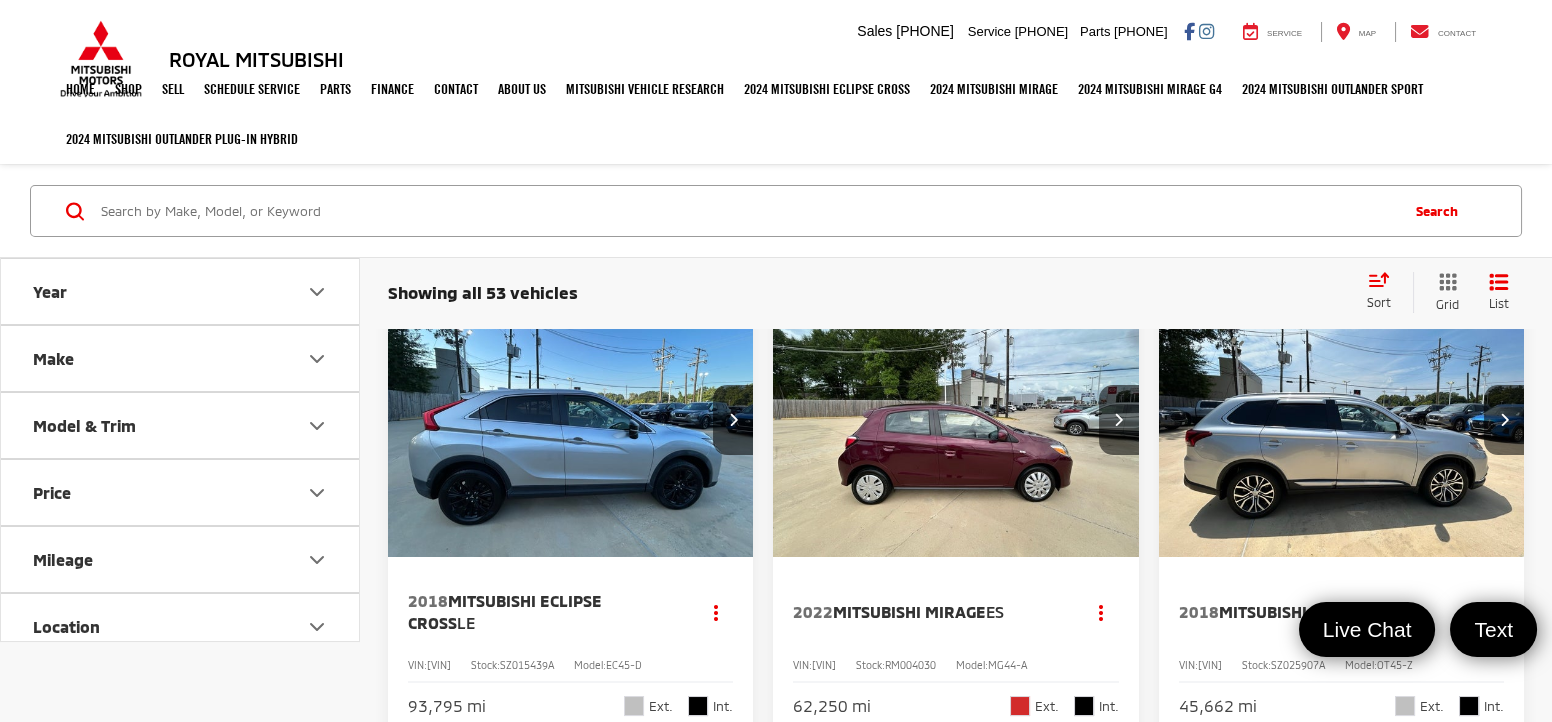 scroll, scrollTop: 0, scrollLeft: 0, axis: both 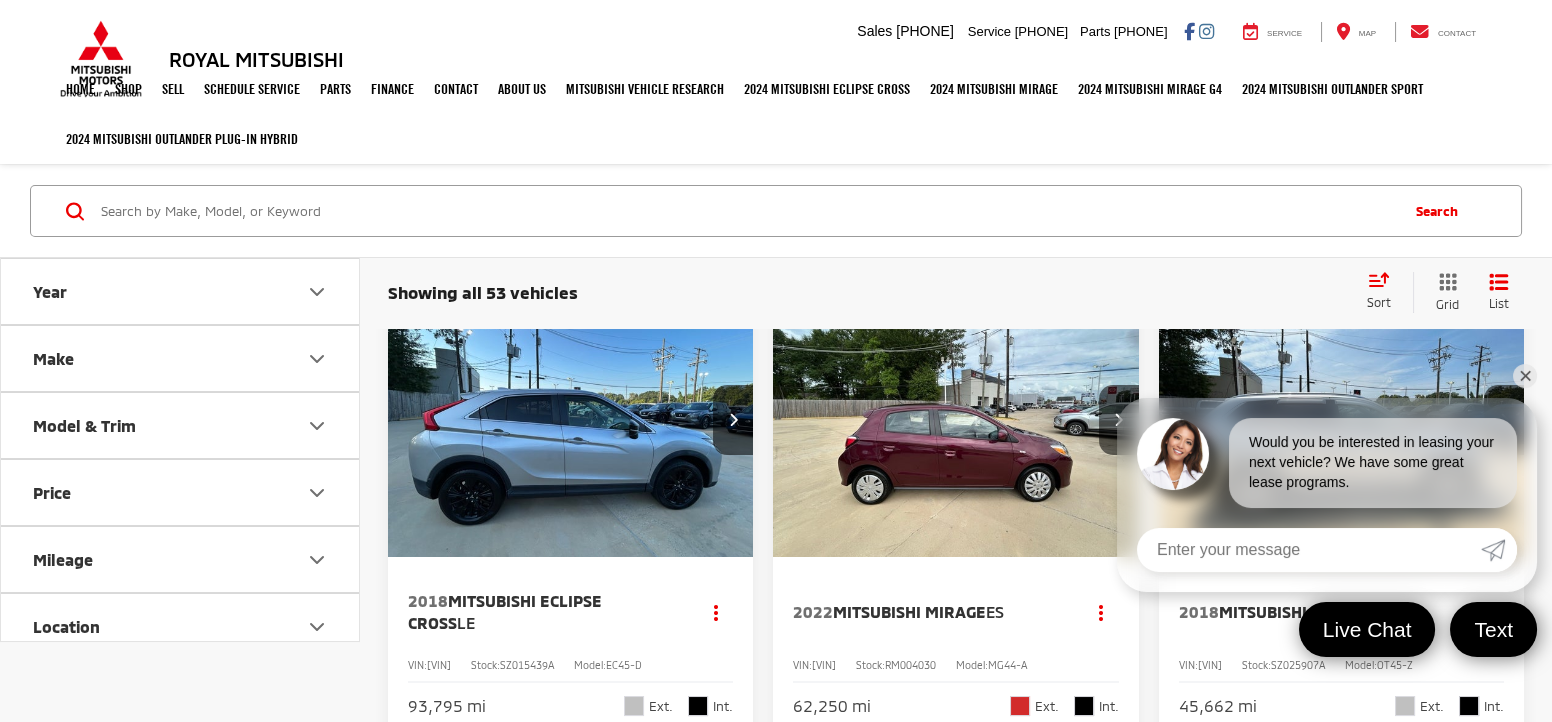 click at bounding box center (747, 211) 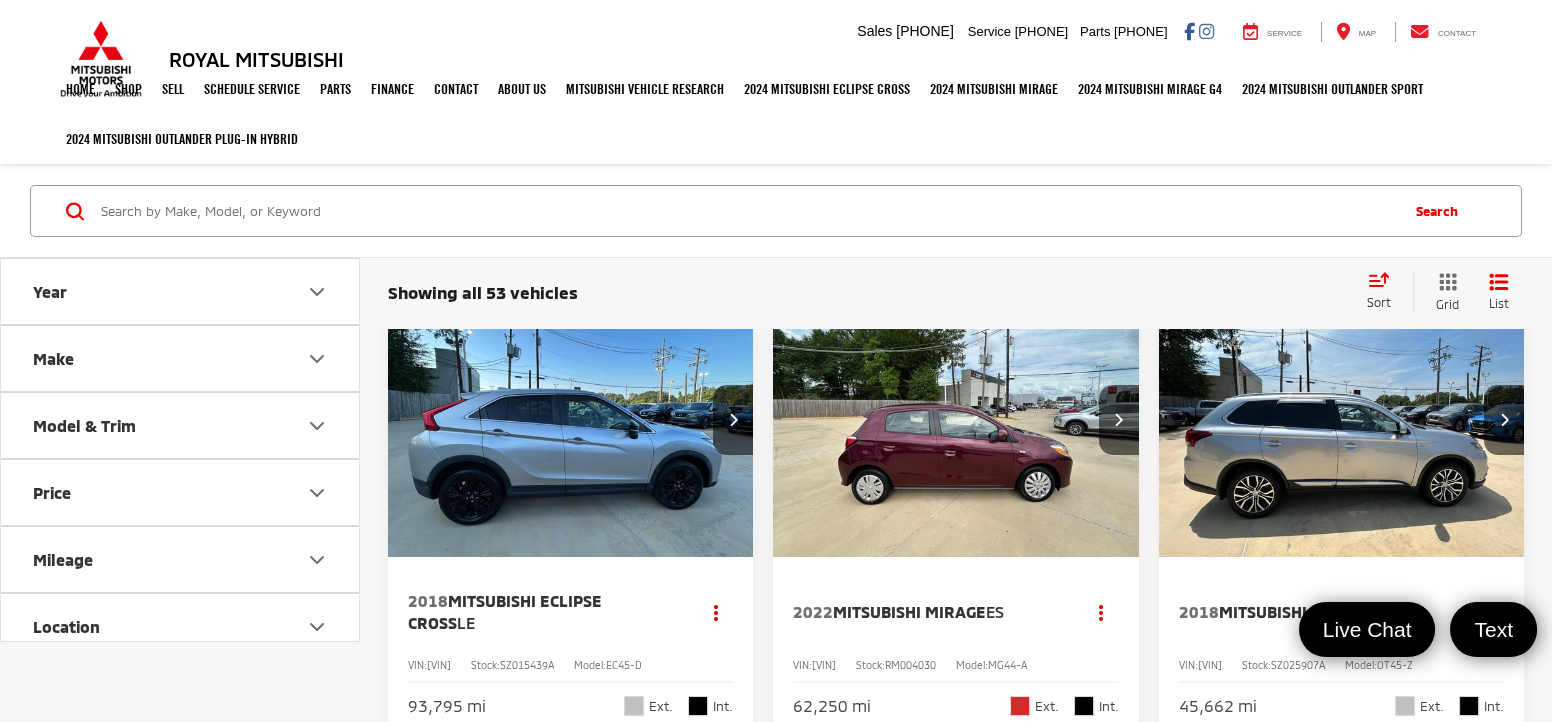 click at bounding box center [747, 211] 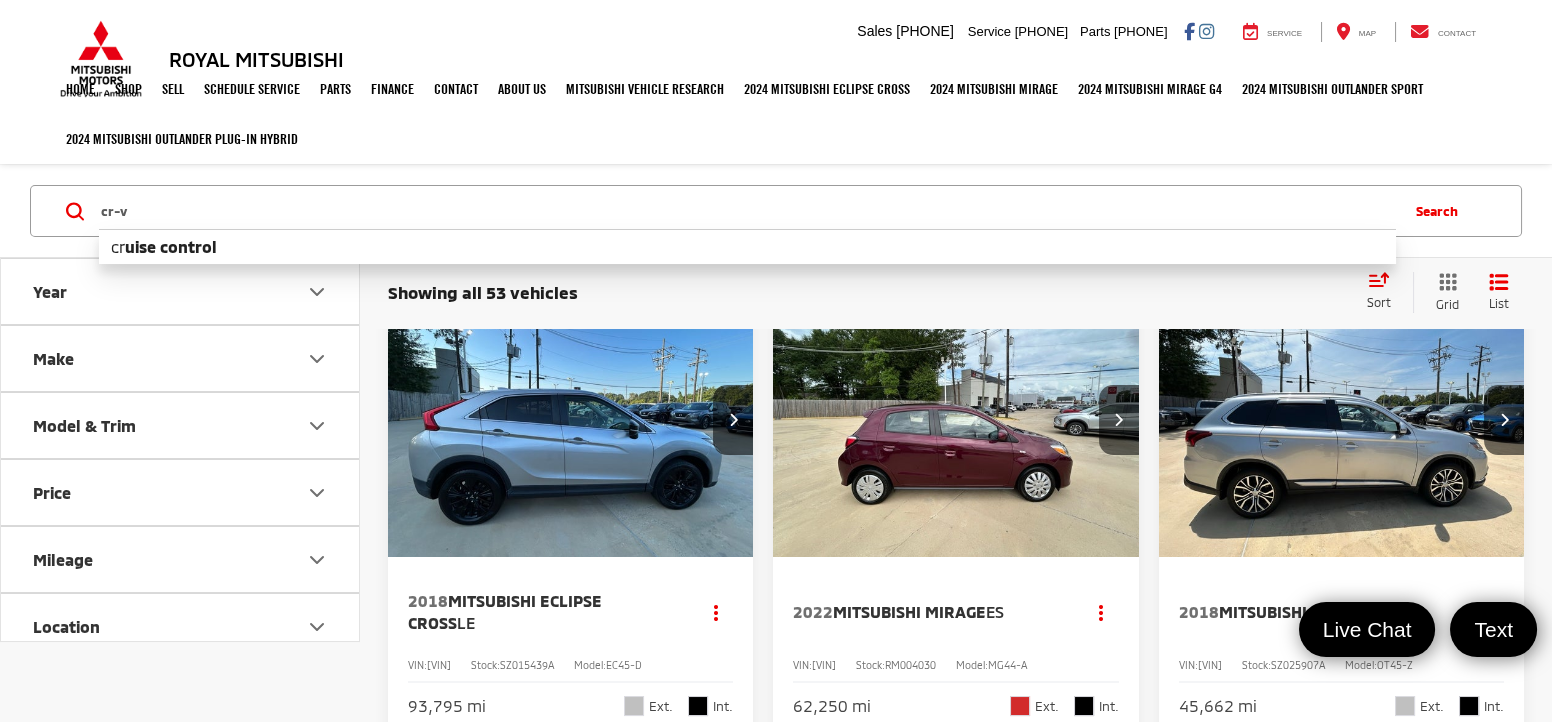 type on "cr-v" 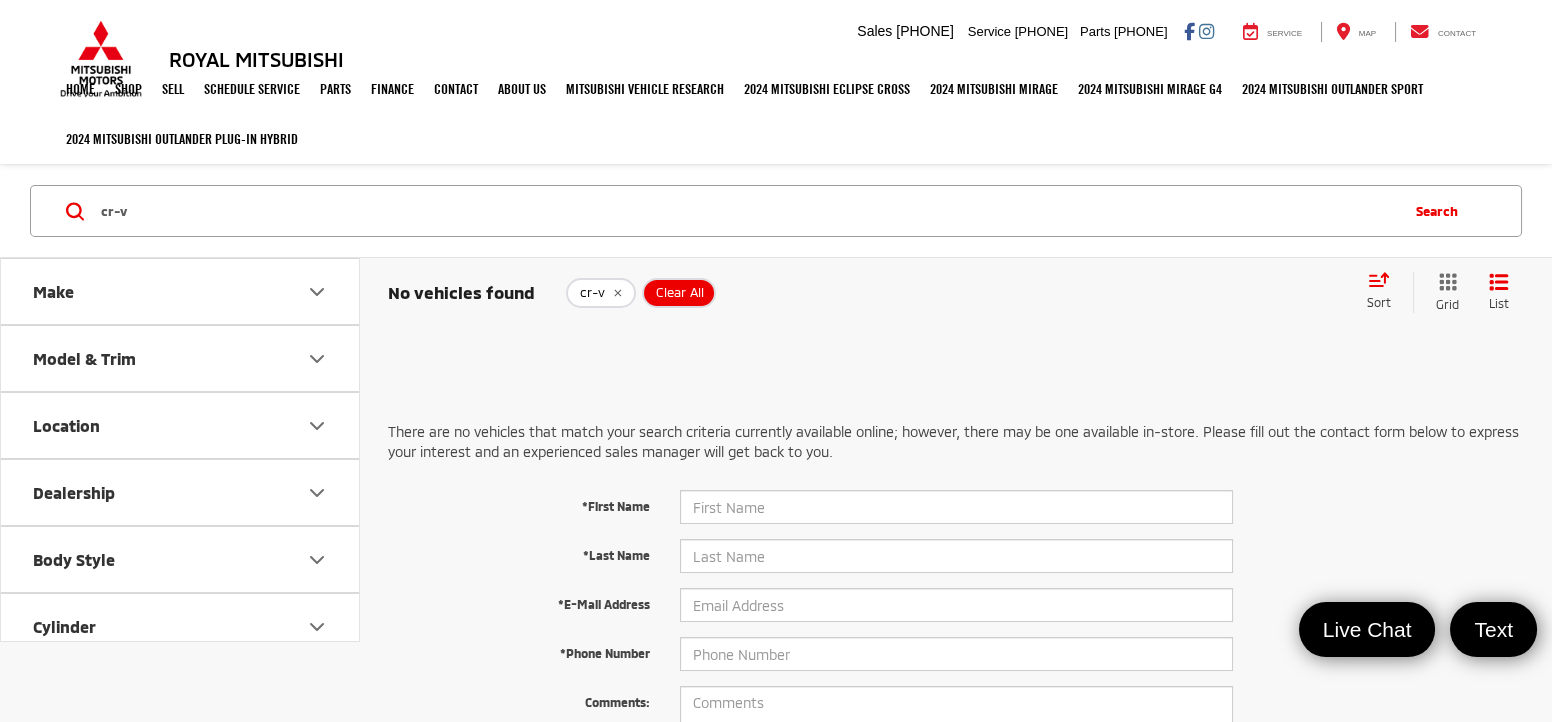 click 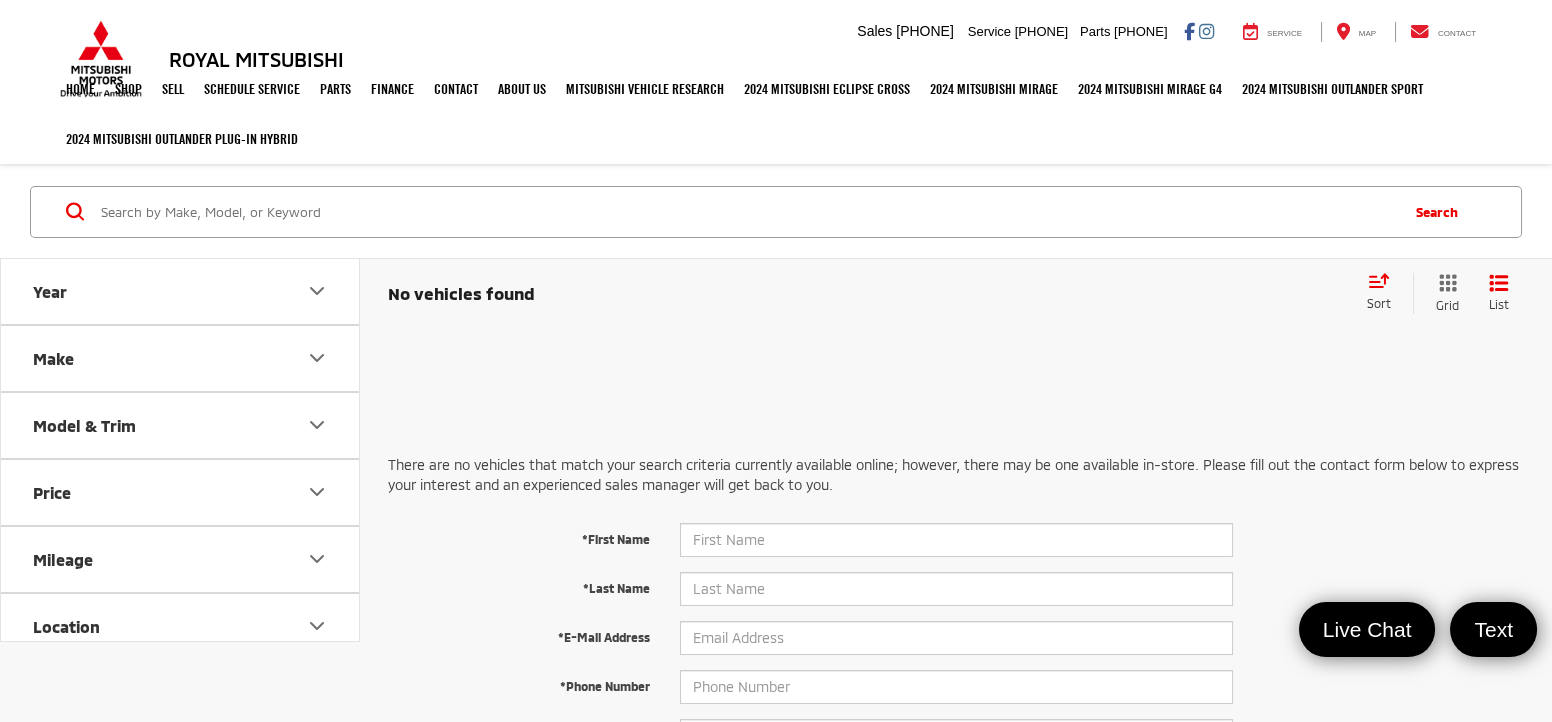 click at bounding box center (747, 211) 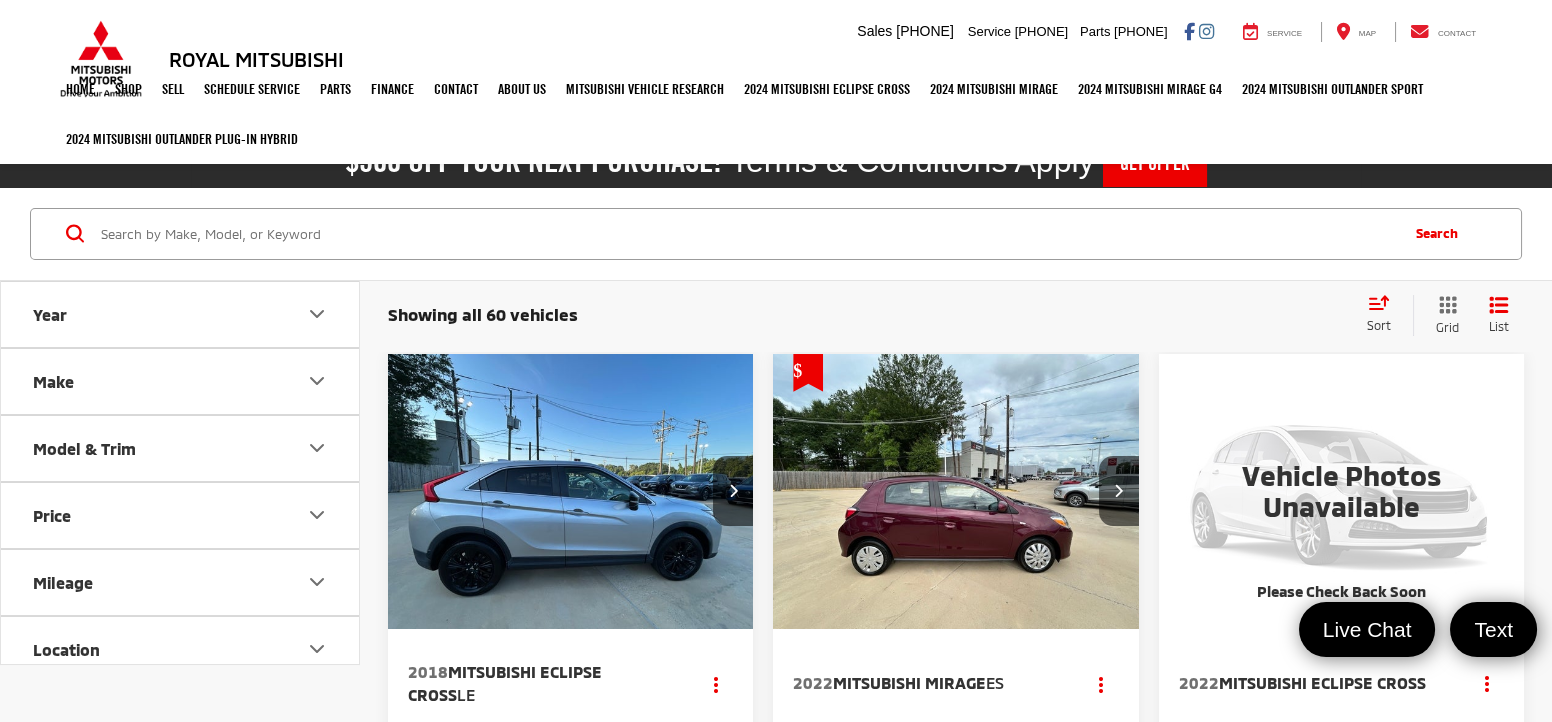 click at bounding box center [747, 234] 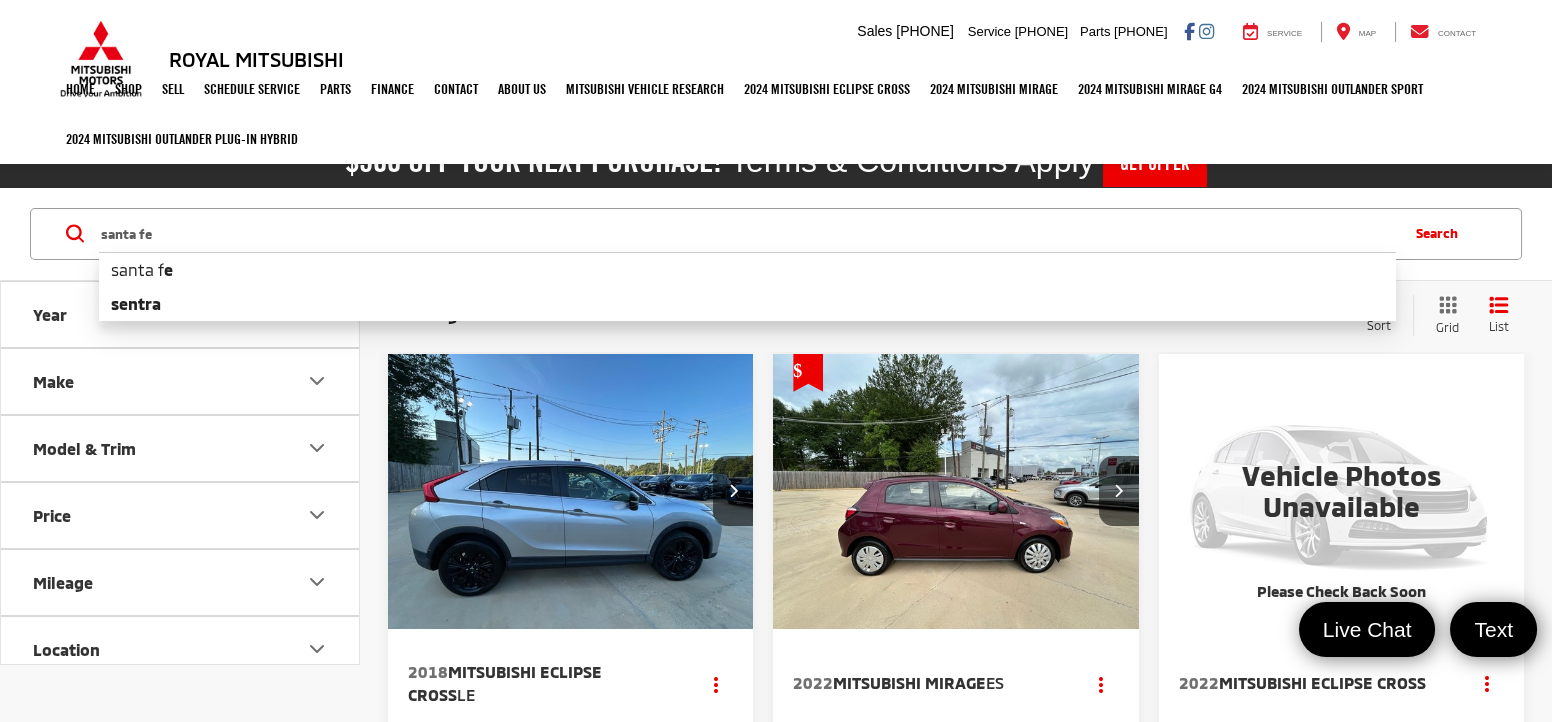 type on "santa fe" 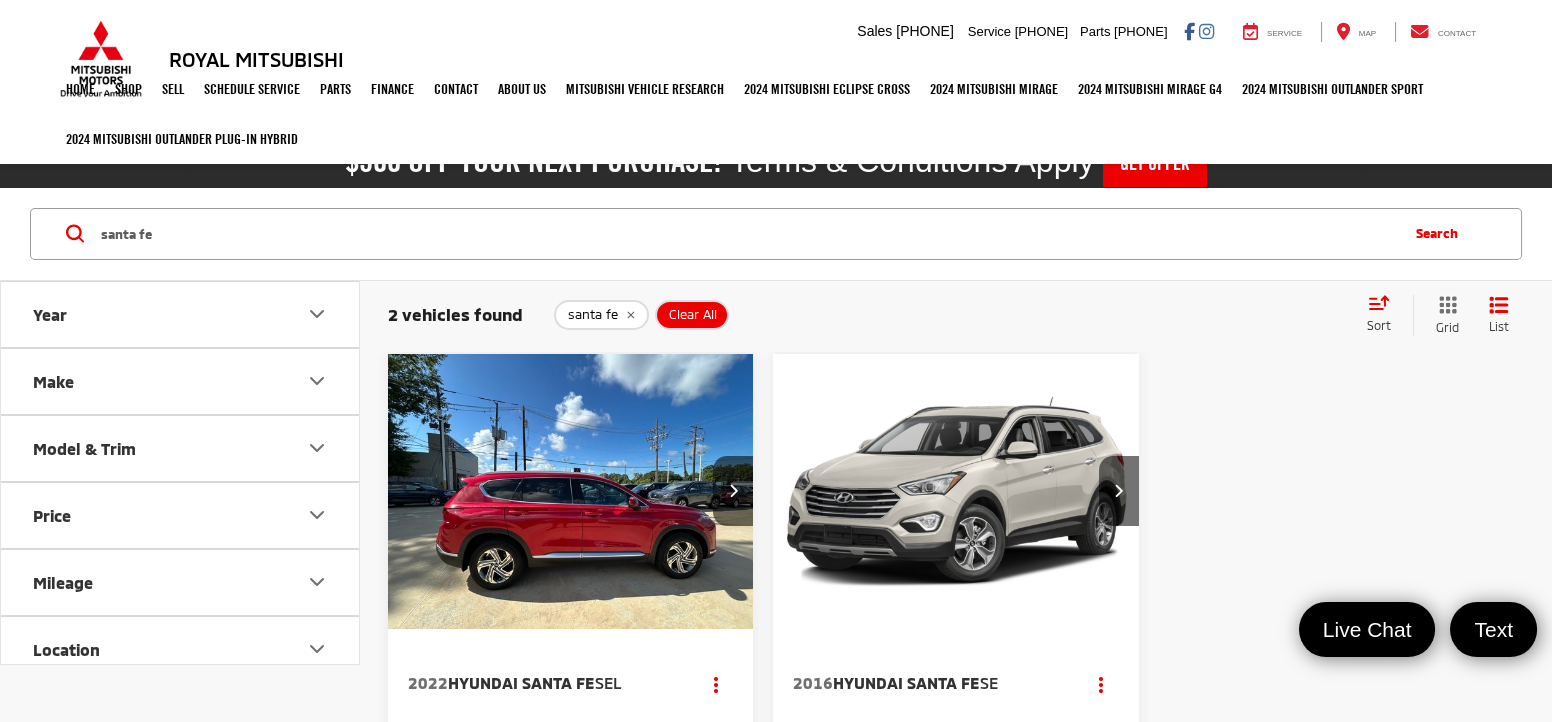 click at bounding box center (571, 492) 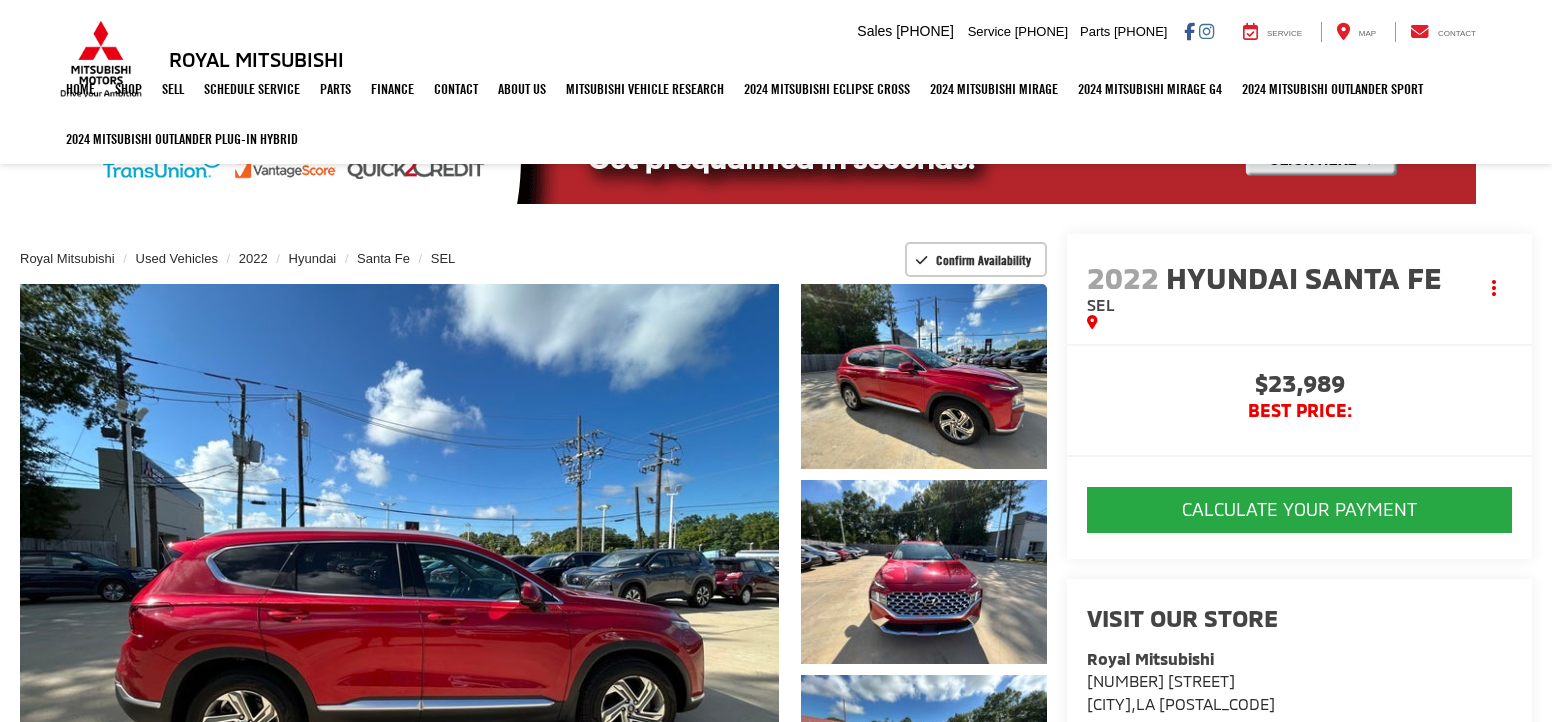 scroll, scrollTop: 0, scrollLeft: 0, axis: both 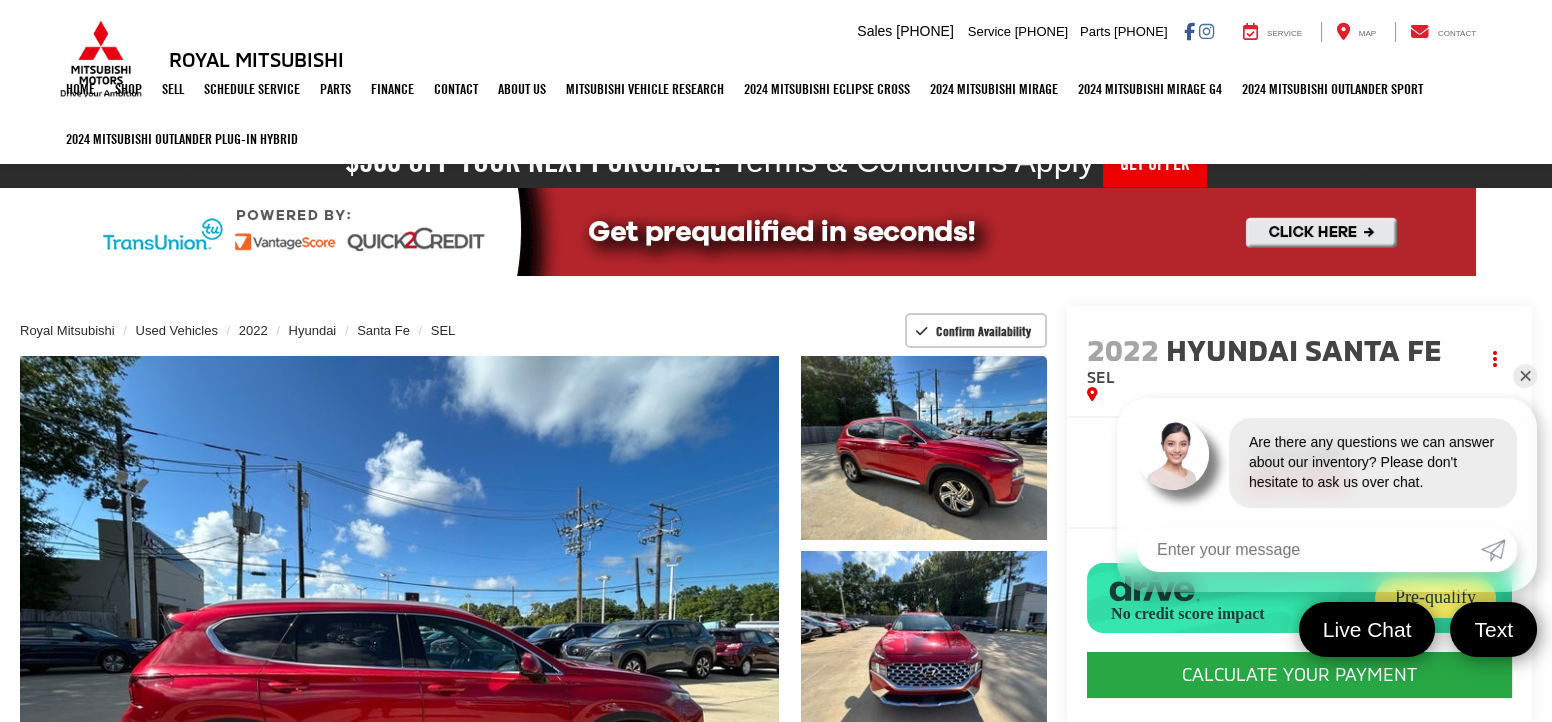 click on "✕" at bounding box center [1525, 376] 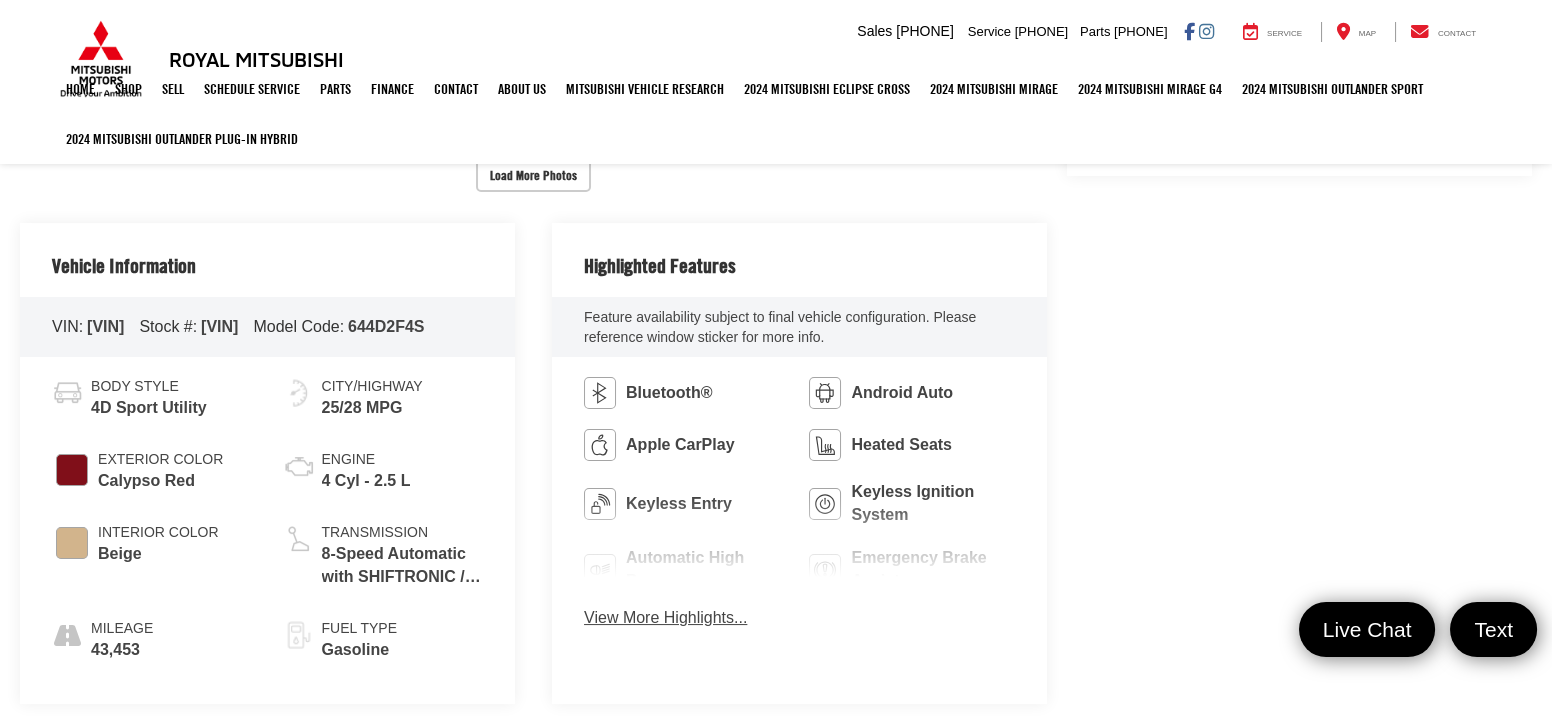 scroll, scrollTop: 0, scrollLeft: 0, axis: both 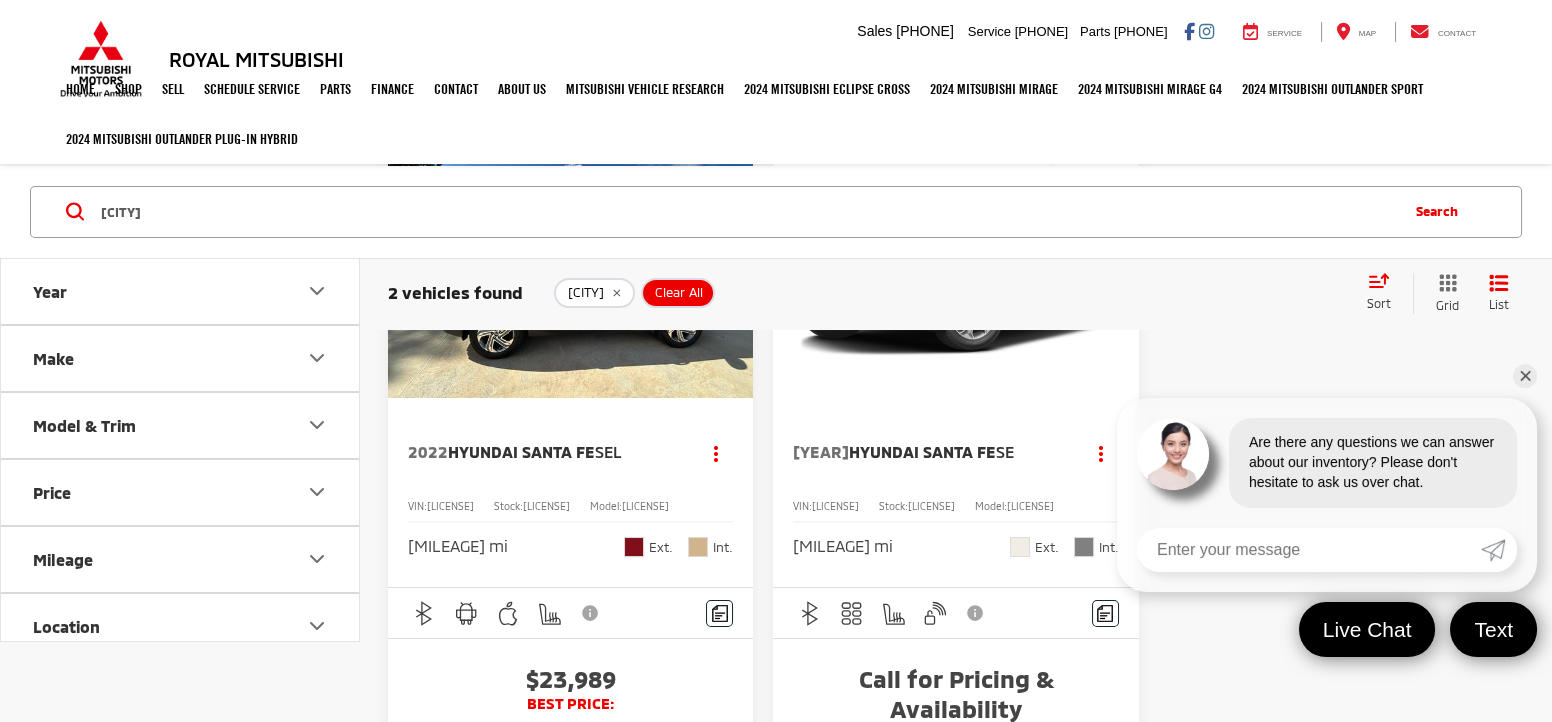 click at bounding box center (956, 261) 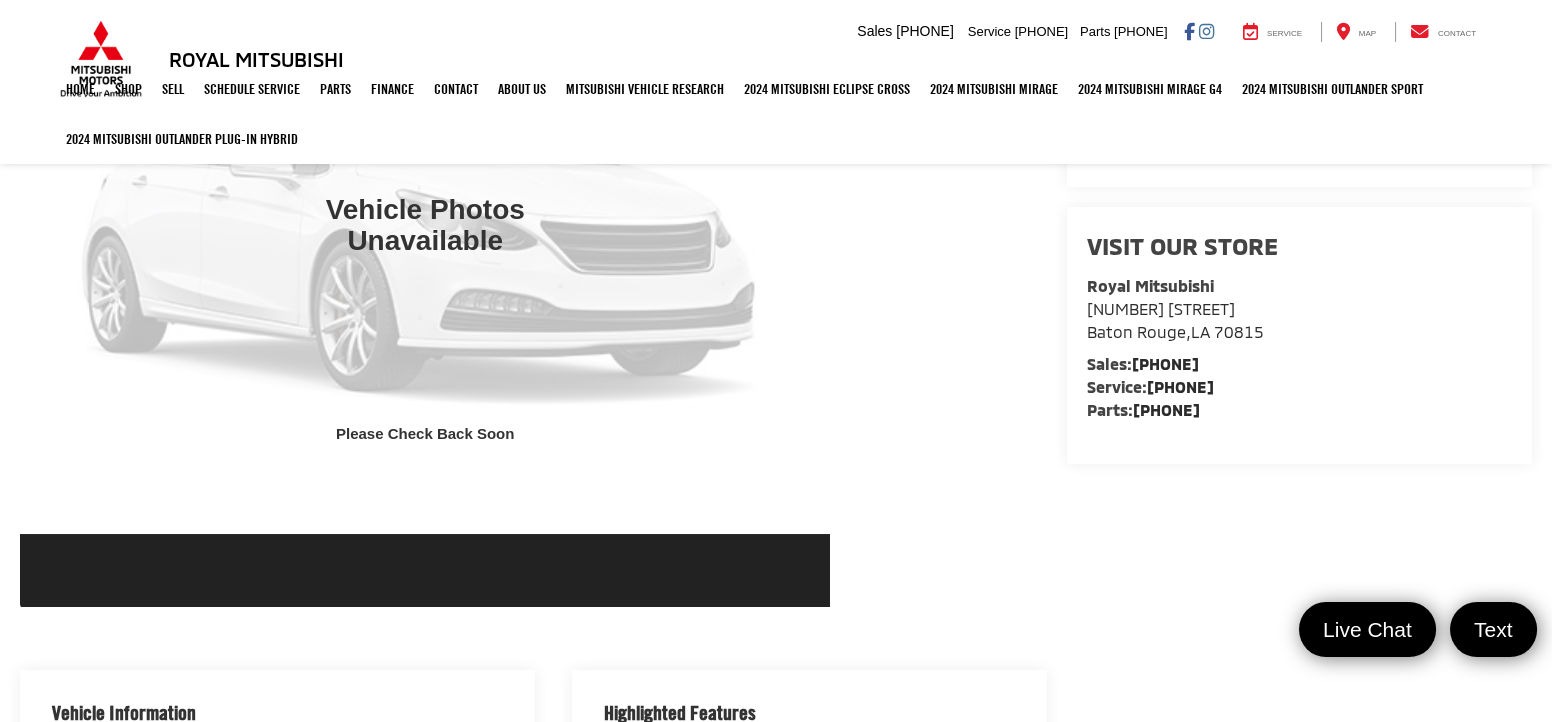 scroll, scrollTop: 0, scrollLeft: 0, axis: both 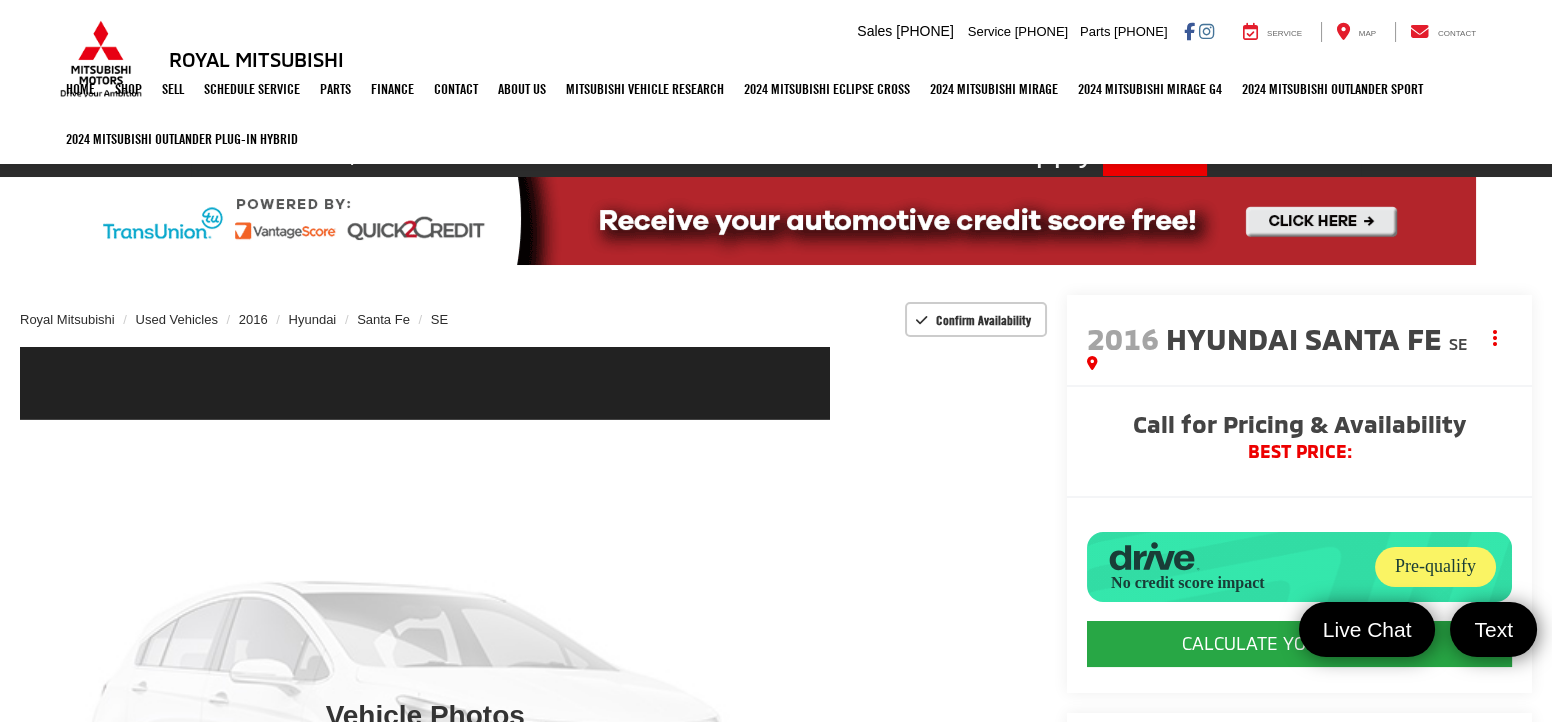 click on "Hyundai Santa Fe" at bounding box center [1307, 338] 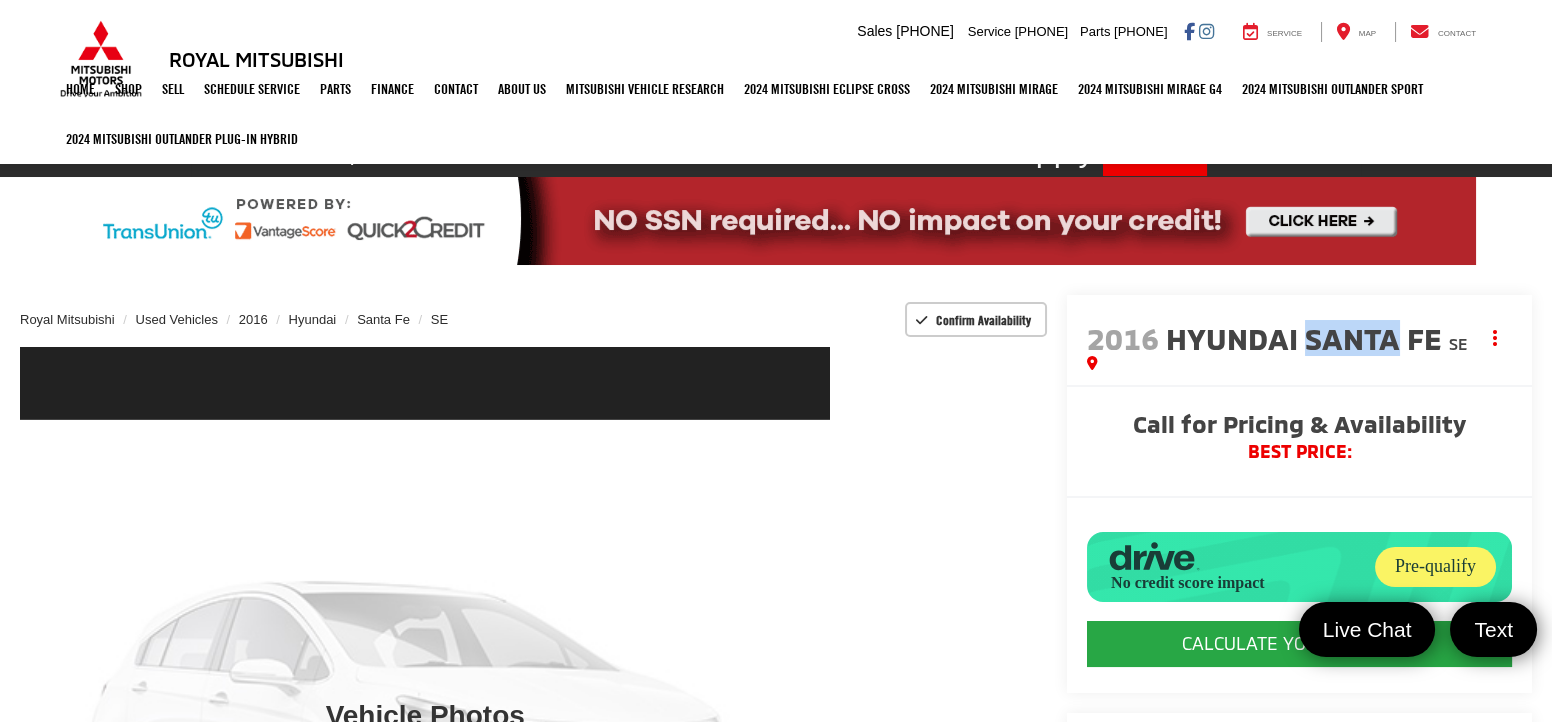 click on "Hyundai Santa Fe" at bounding box center [1307, 338] 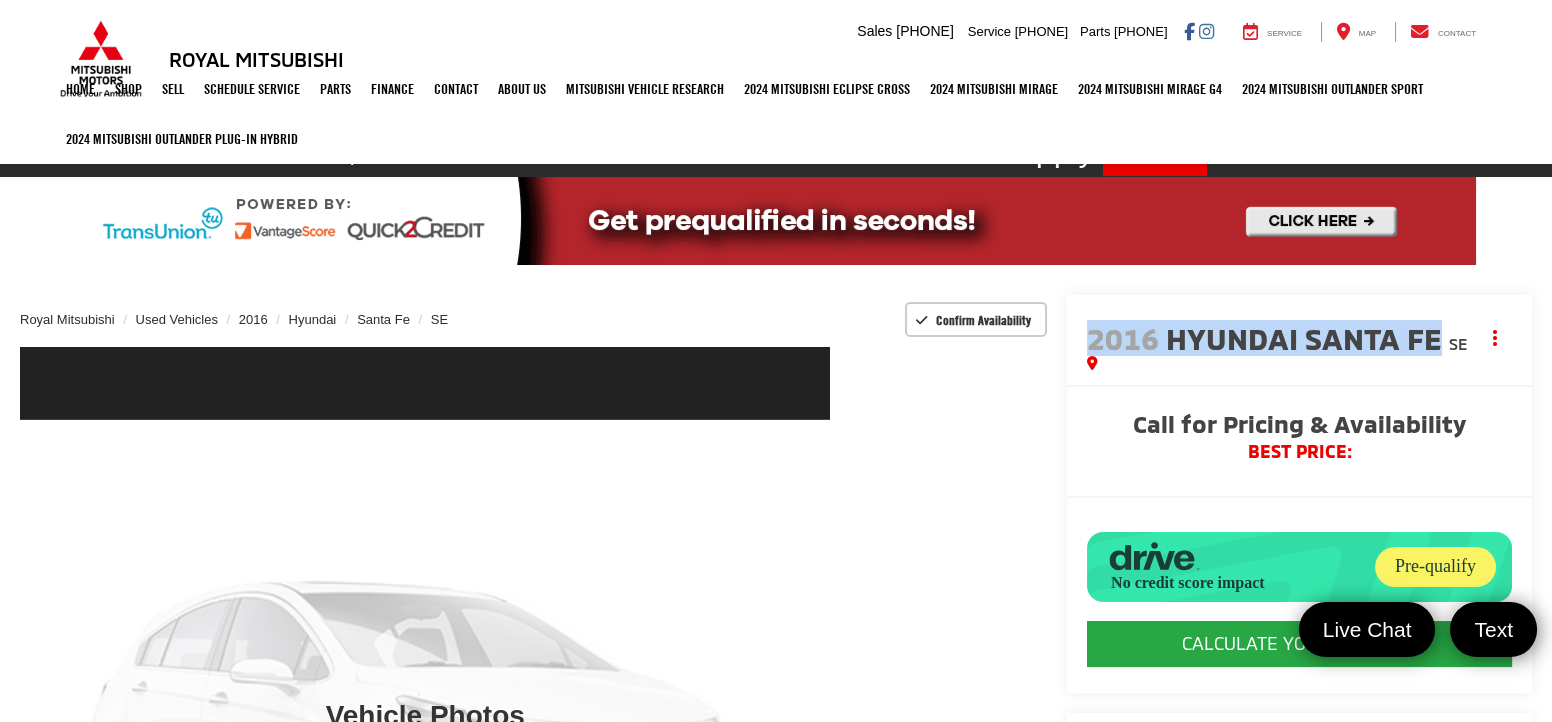 click on "Hyundai Santa Fe" at bounding box center (1307, 338) 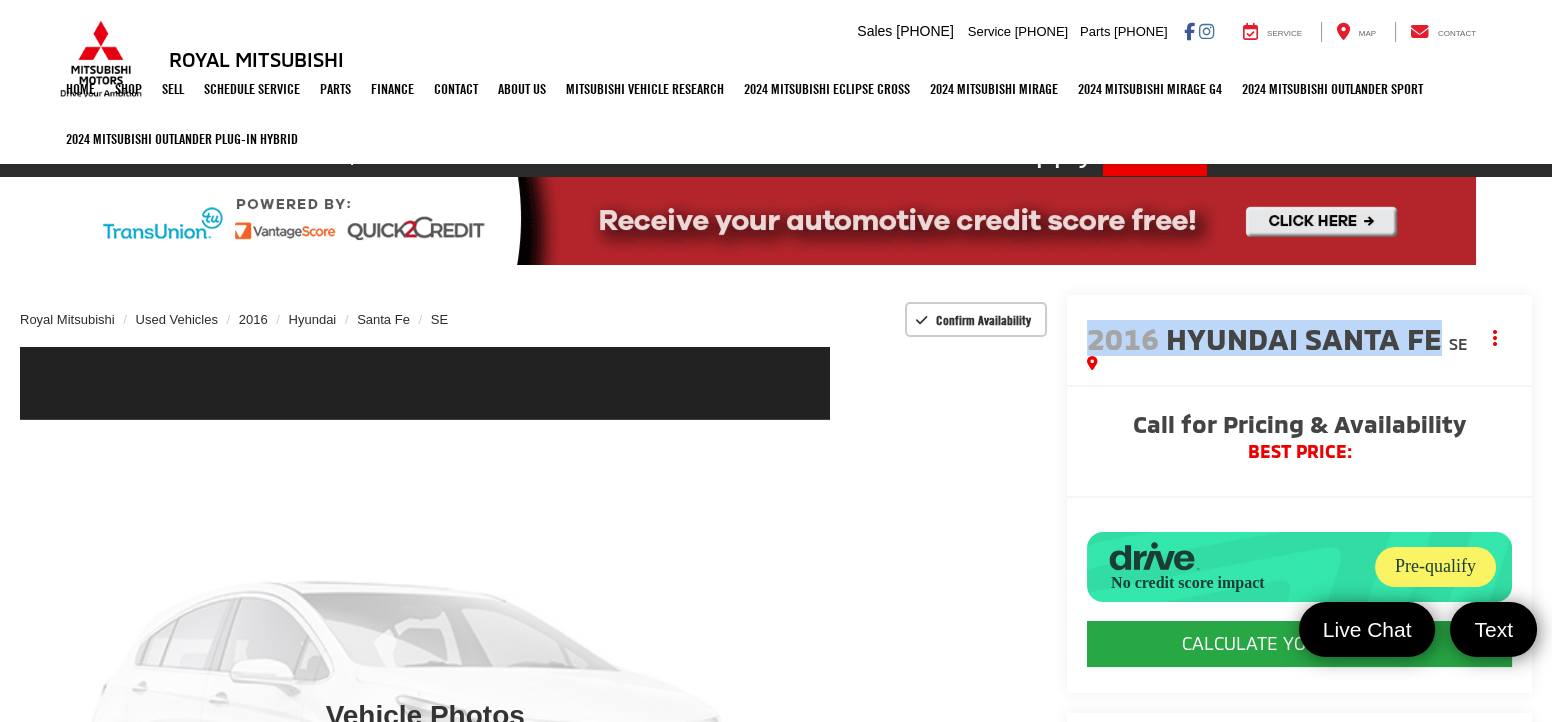click on "Hyundai Santa Fe" at bounding box center (1307, 338) 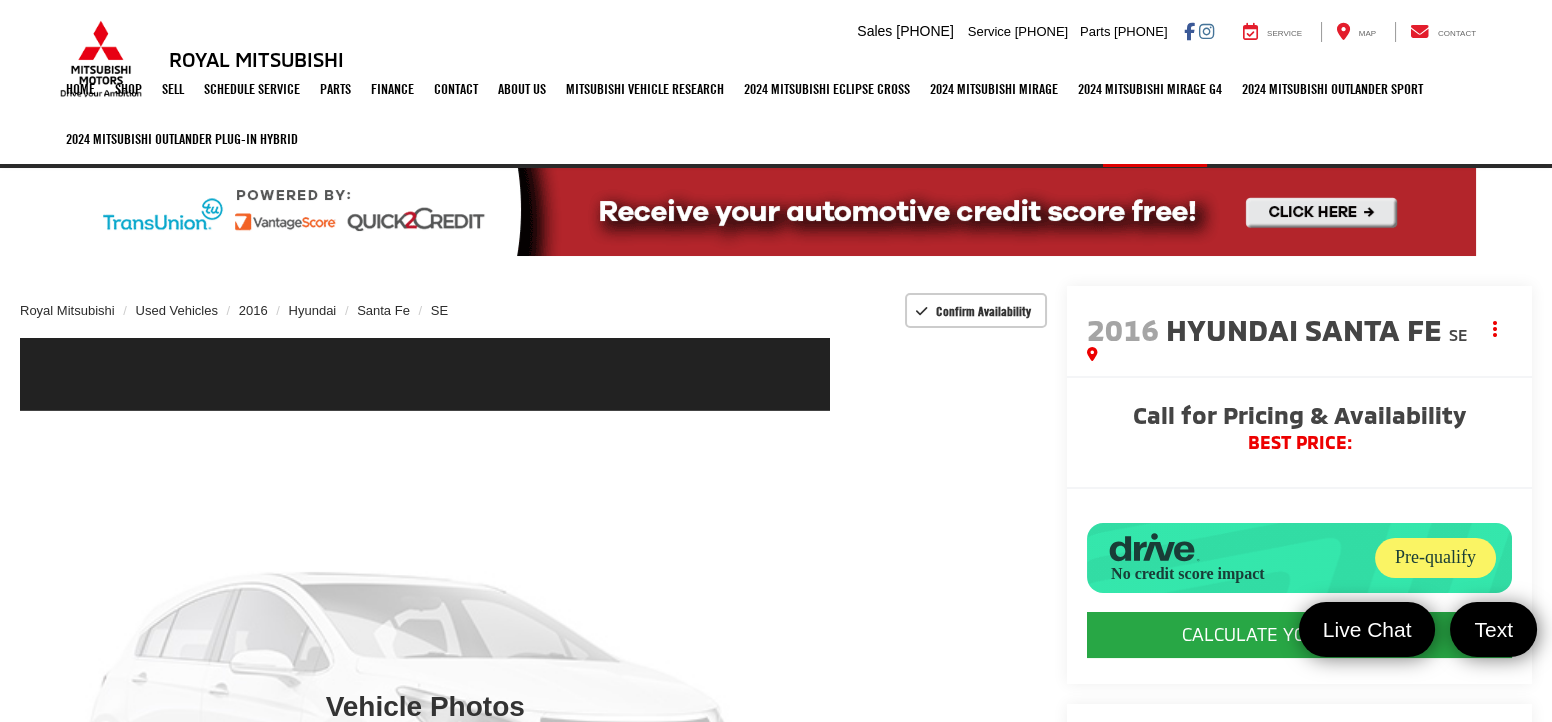 scroll, scrollTop: 33, scrollLeft: 0, axis: vertical 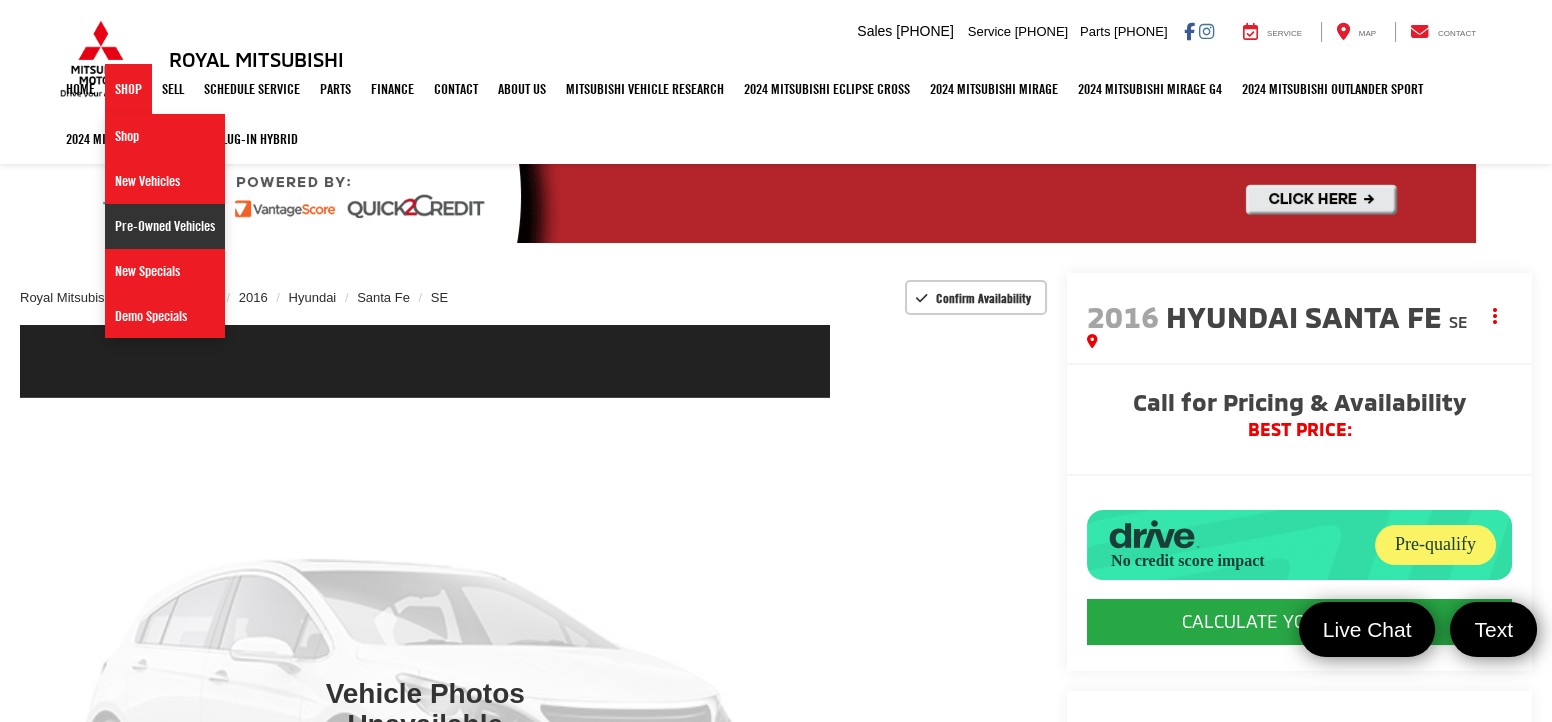 click on "Pre-Owned Vehicles" at bounding box center (165, 226) 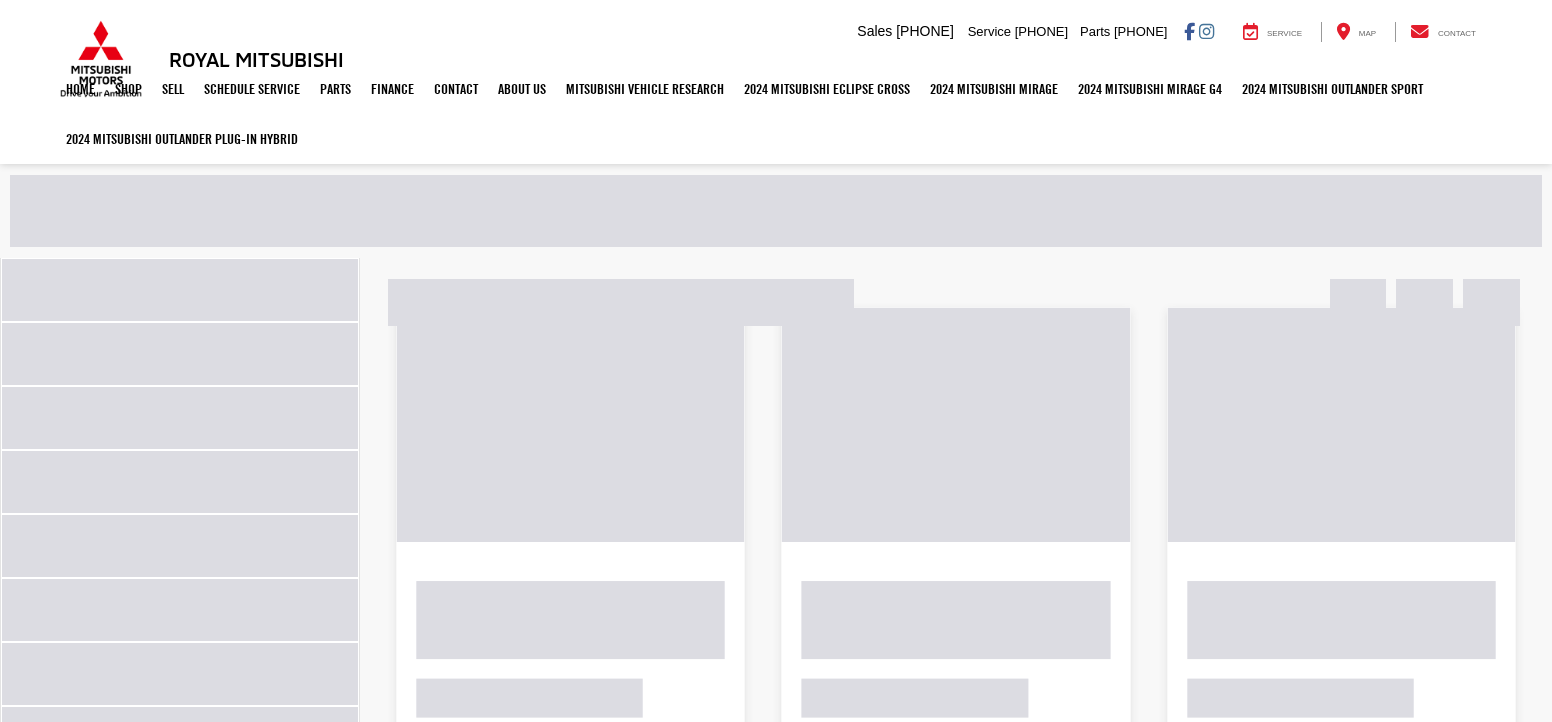 scroll, scrollTop: 0, scrollLeft: 0, axis: both 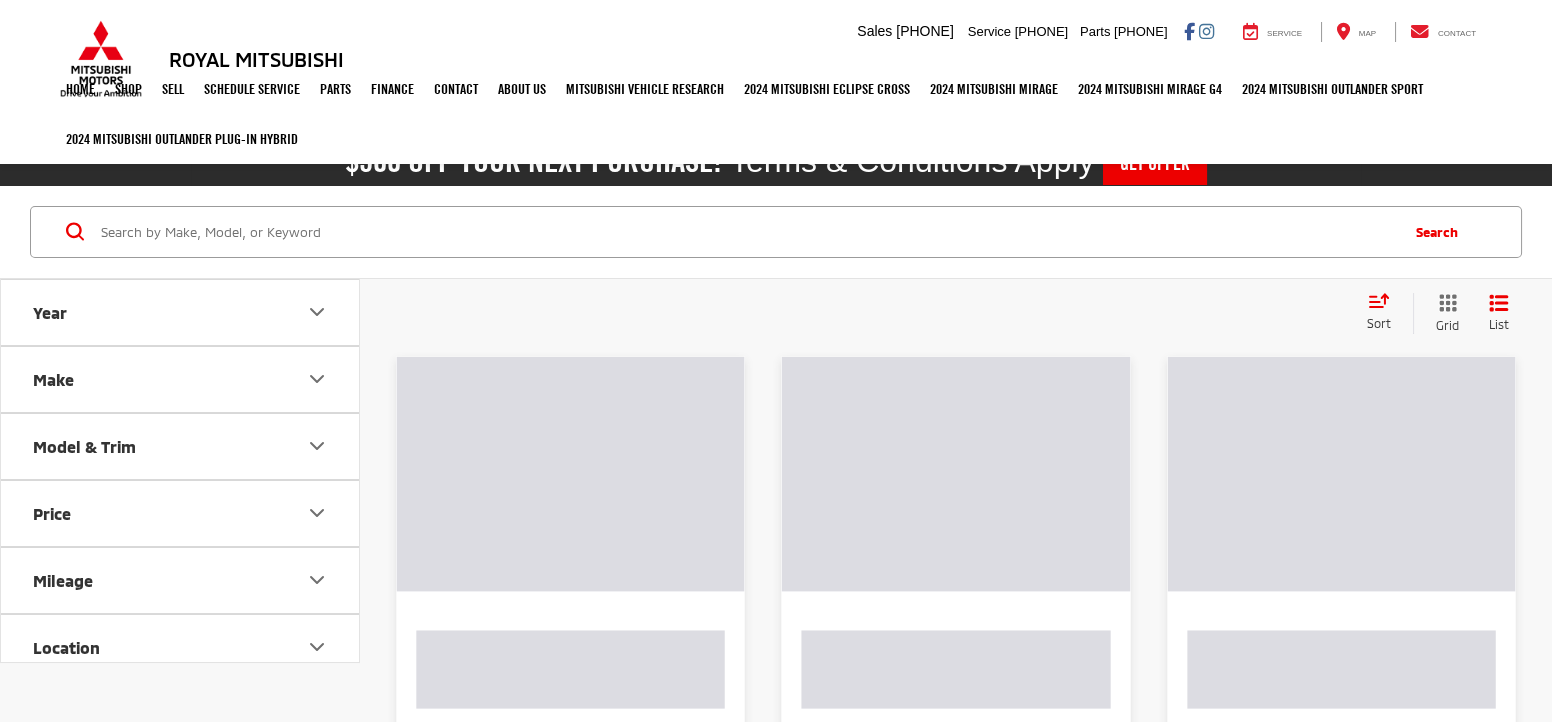 click at bounding box center (747, 232) 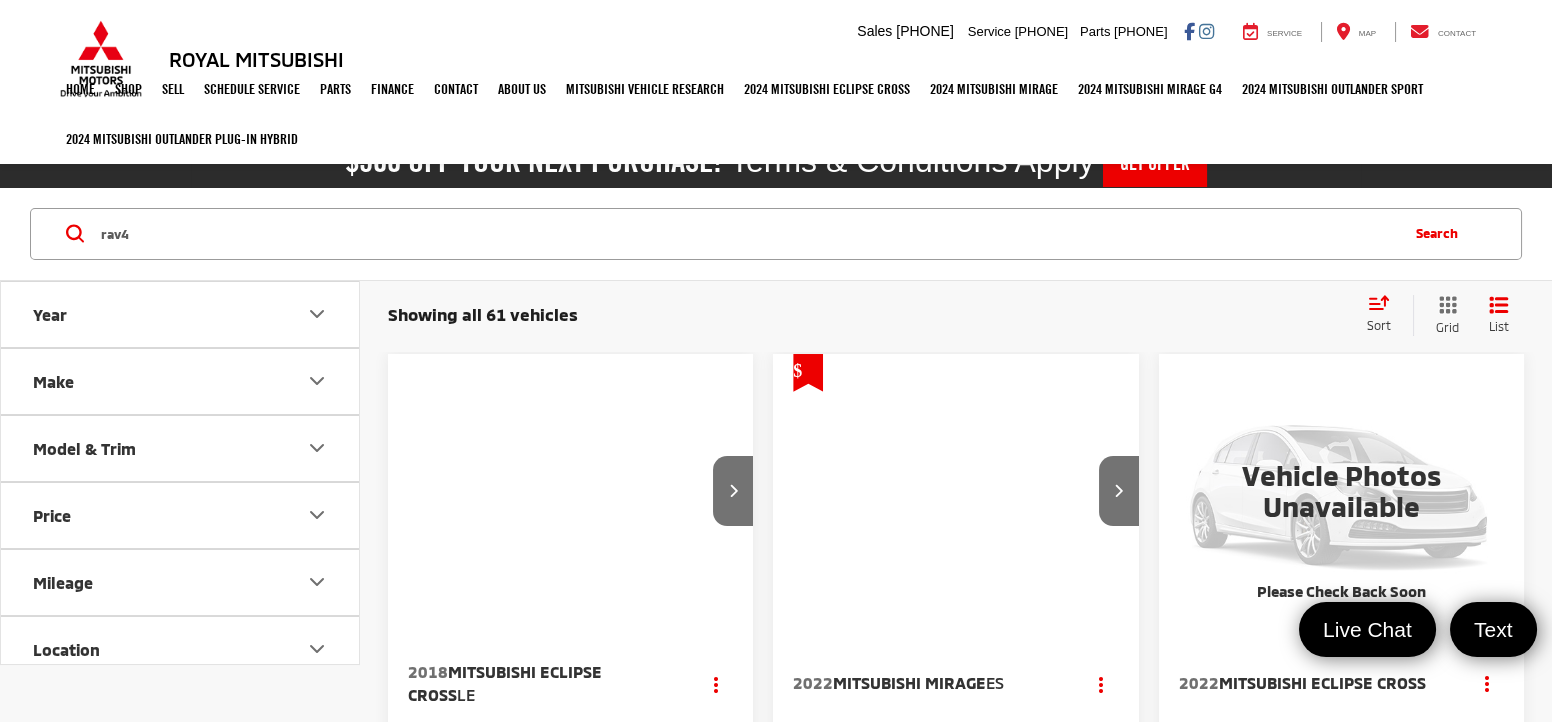 scroll, scrollTop: 0, scrollLeft: 0, axis: both 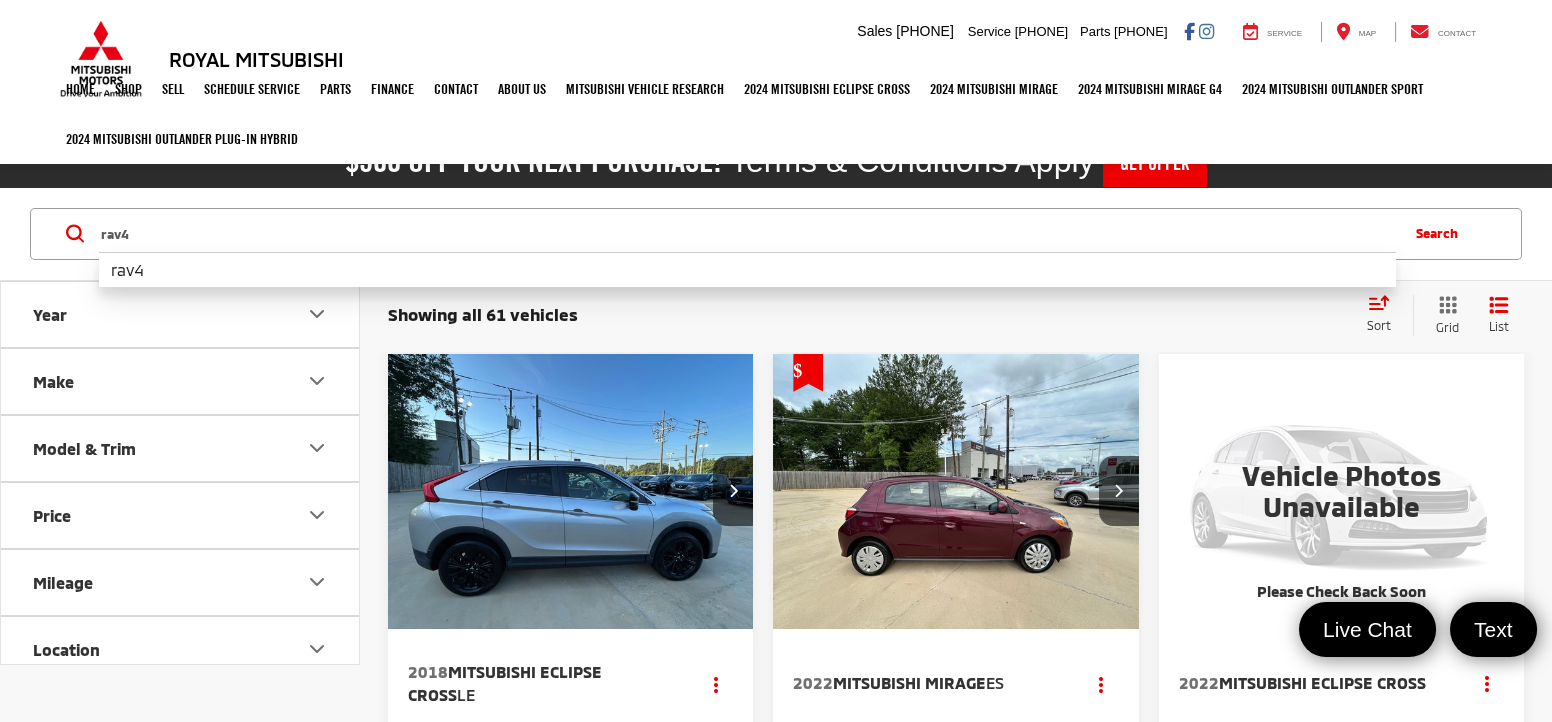 type on "rav4" 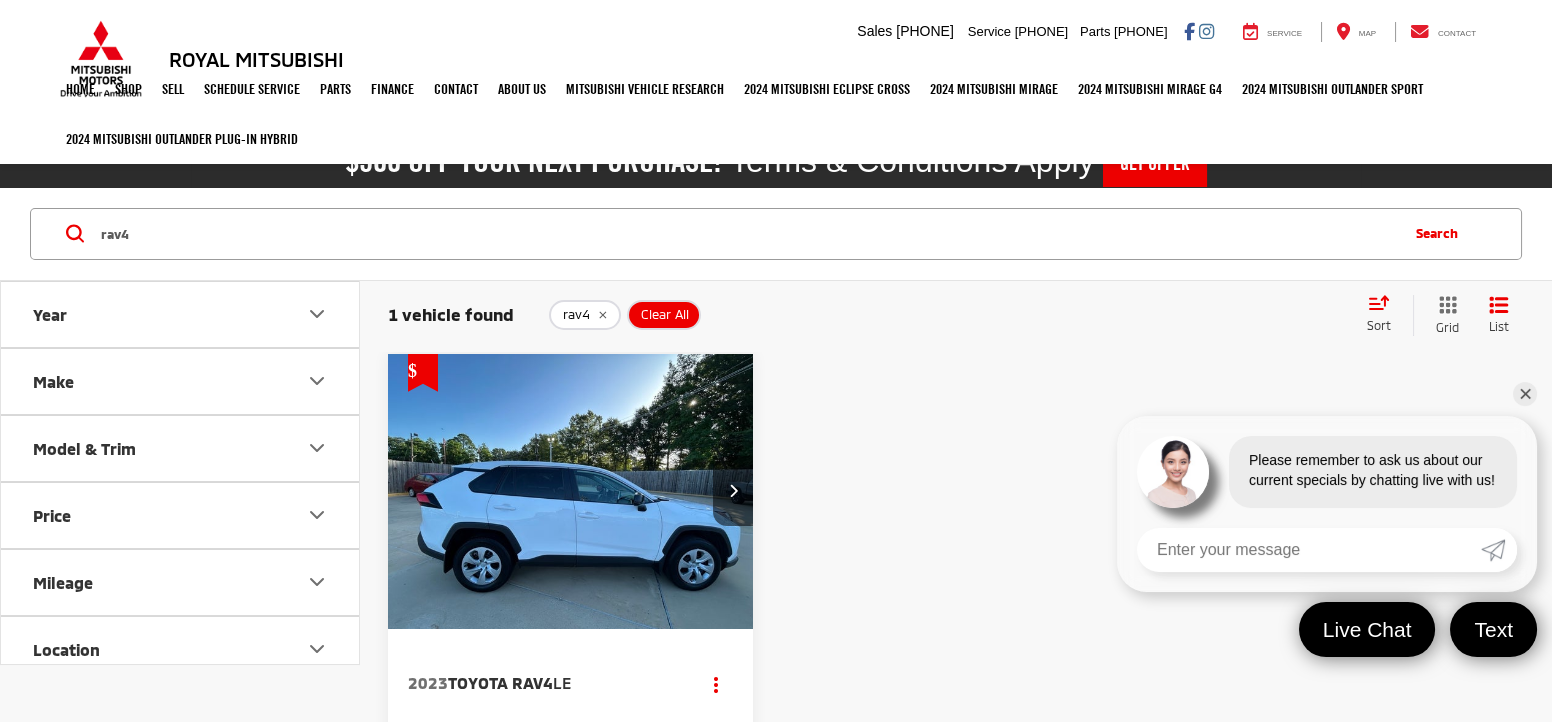 click at bounding box center [571, 492] 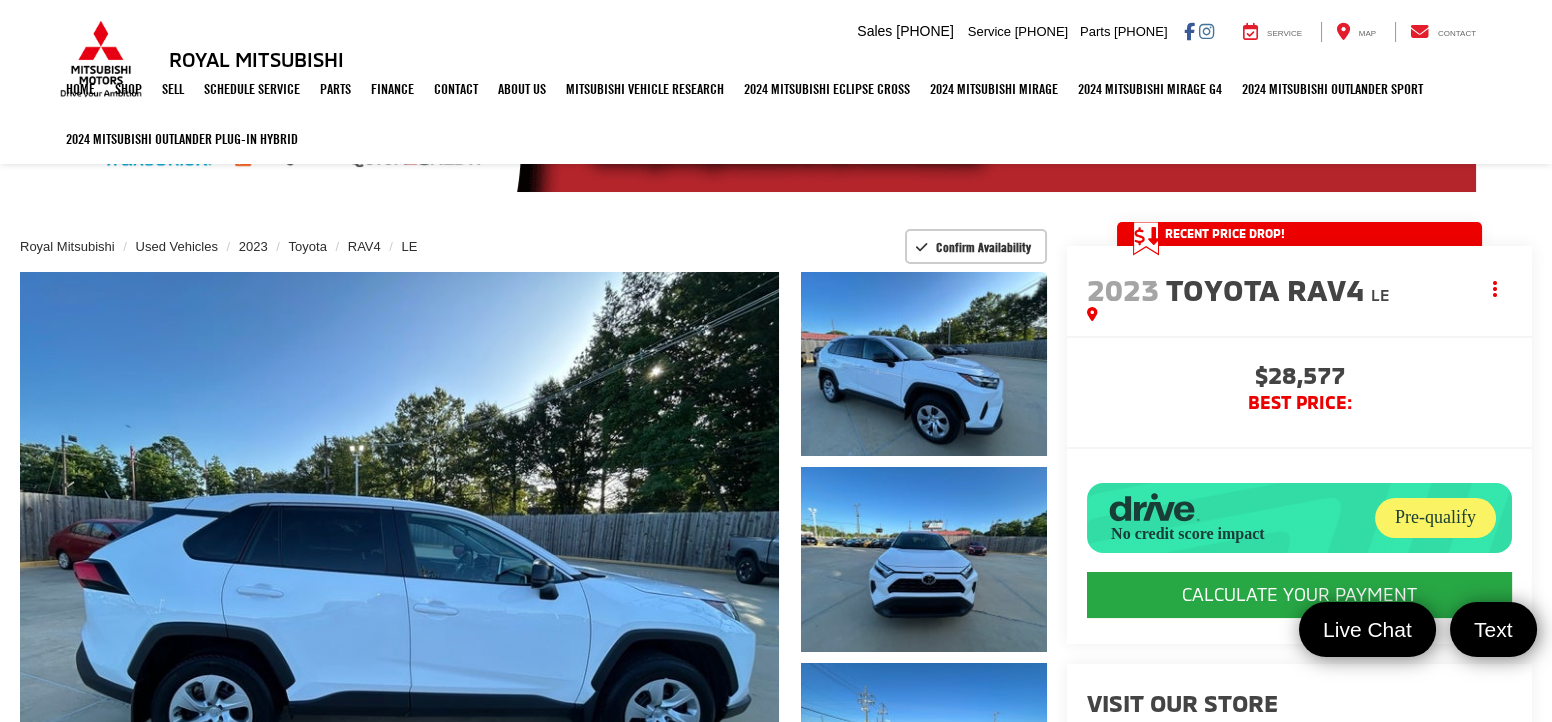 scroll, scrollTop: 154, scrollLeft: 0, axis: vertical 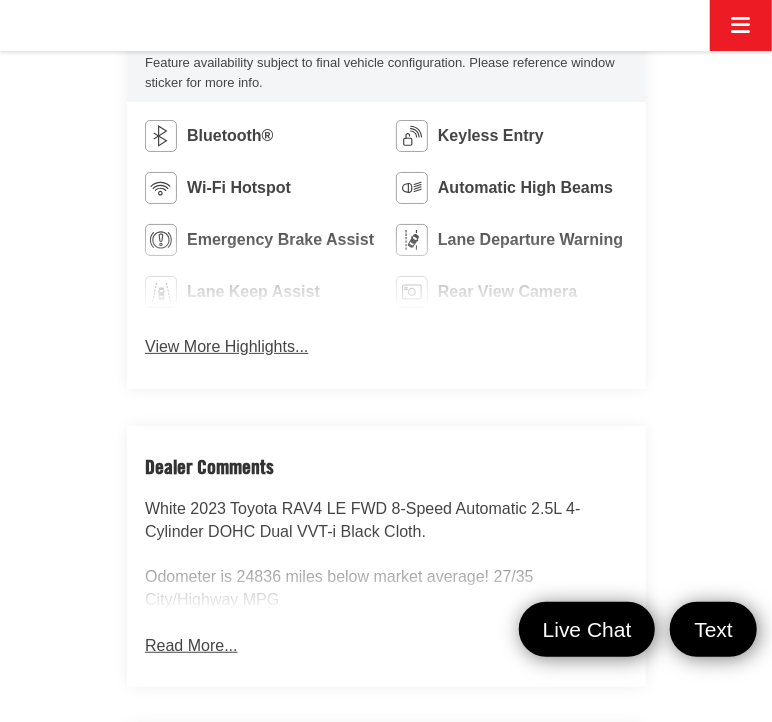 click on "View More Highlights..." at bounding box center (226, 347) 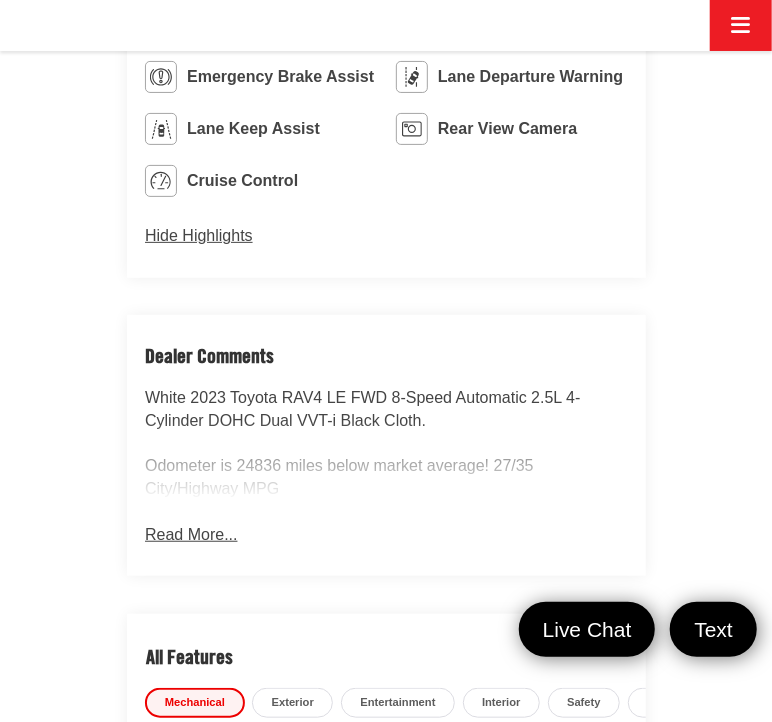 scroll, scrollTop: 2479, scrollLeft: 0, axis: vertical 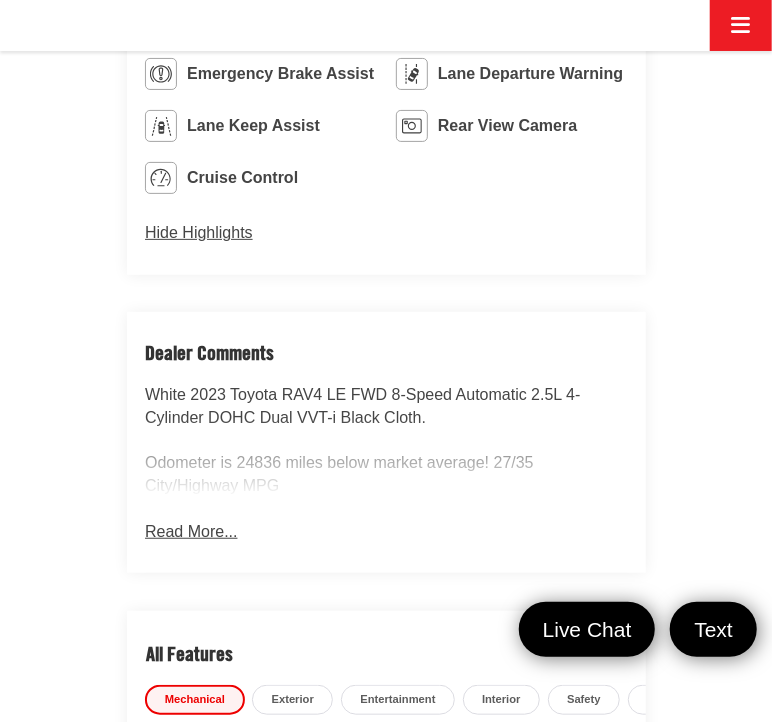 click on "Dealer Comments
White 2023 Toyota RAV4 LE FWD 8-Speed Automatic 2.5L 4-Cylinder DOHC Dual VVT-i Black Cloth. Odometer is 24836 miles below market average! 27/35 City/Highway MPG
Read More...
Hide Comments" at bounding box center [386, 442] 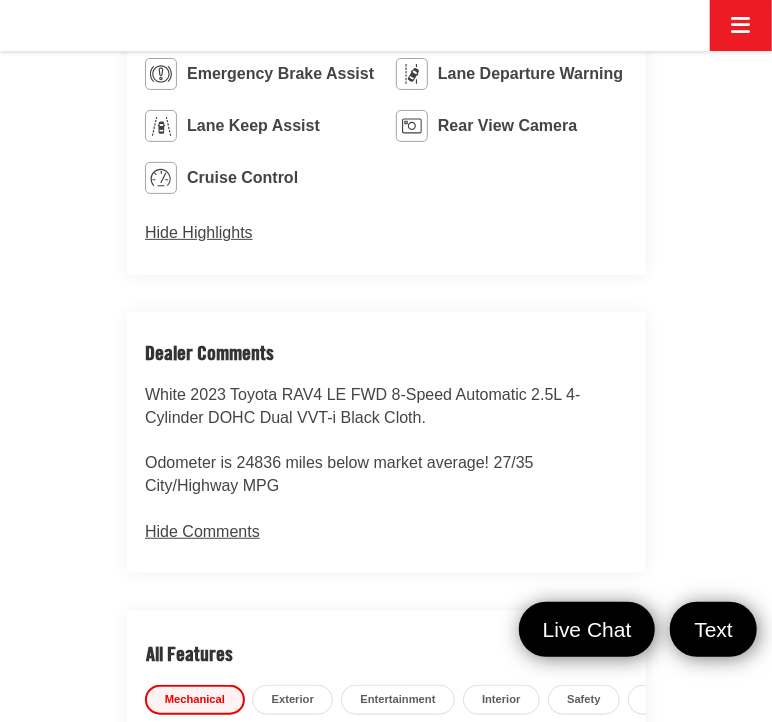 click on "White 2023 Toyota RAV4 LE FWD 8-Speed Automatic 2.5L 4-Cylinder DOHC Dual VVT-i Black Cloth. Odometer is 24836 miles below market average! 27/35 City/Highway MPG" at bounding box center [386, 441] 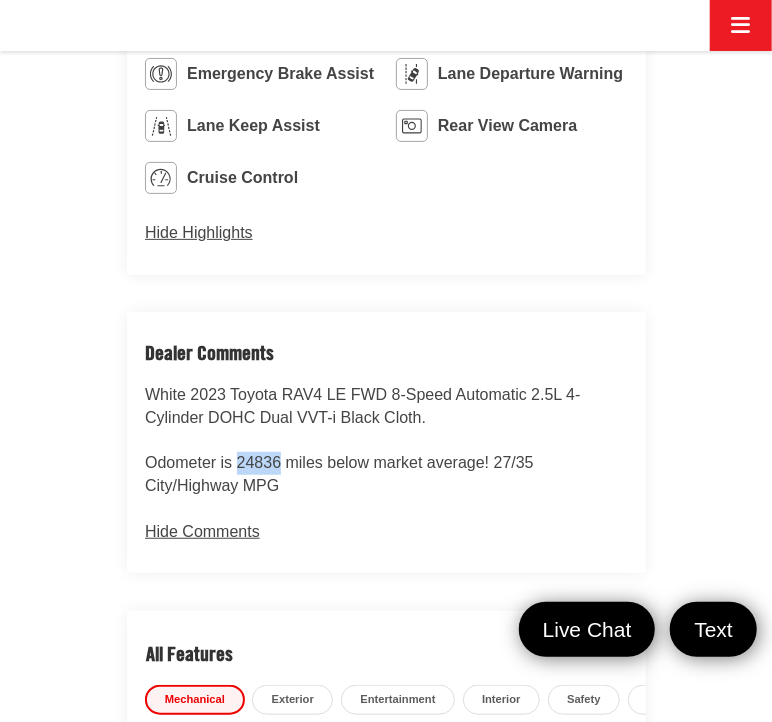 click on "White 2023 Toyota RAV4 LE FWD 8-Speed Automatic 2.5L 4-Cylinder DOHC Dual VVT-i Black Cloth. Odometer is 24836 miles below market average! 27/35 City/Highway MPG" at bounding box center [386, 441] 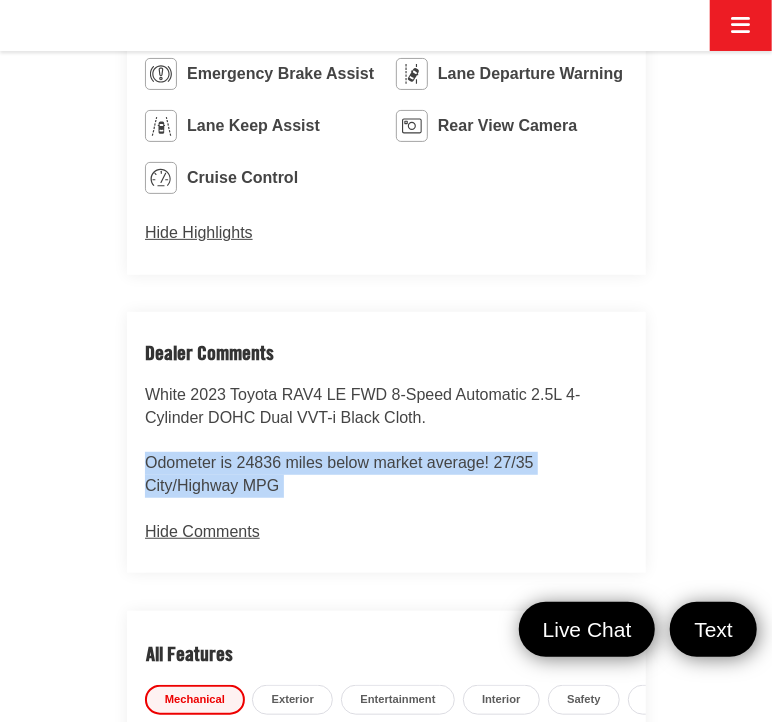 click on "White 2023 Toyota RAV4 LE FWD 8-Speed Automatic 2.5L 4-Cylinder DOHC Dual VVT-i Black Cloth. Odometer is 24836 miles below market average! 27/35 City/Highway MPG" at bounding box center [386, 441] 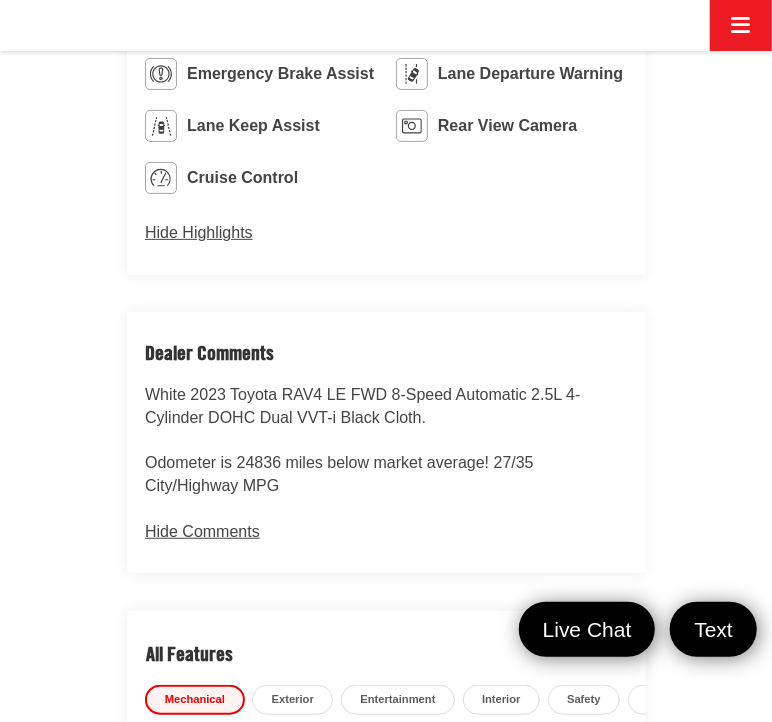 click on "White 2023 Toyota RAV4 LE FWD 8-Speed Automatic 2.5L 4-Cylinder DOHC Dual VVT-i Black Cloth. Odometer is 24836 miles below market average! 27/35 City/Highway MPG" at bounding box center (386, 441) 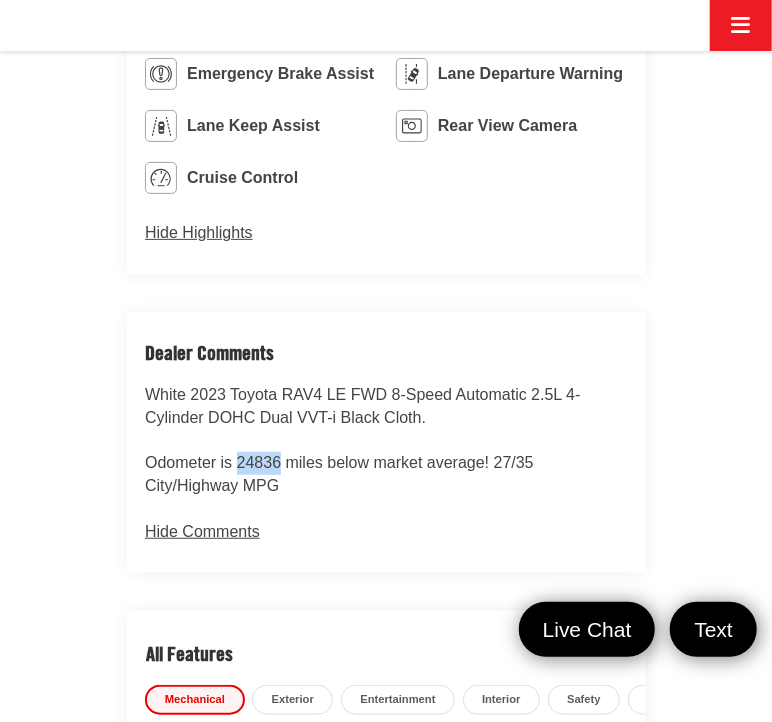 click on "White 2023 Toyota RAV4 LE FWD 8-Speed Automatic 2.5L 4-Cylinder DOHC Dual VVT-i Black Cloth. Odometer is 24836 miles below market average! 27/35 City/Highway MPG" at bounding box center [386, 441] 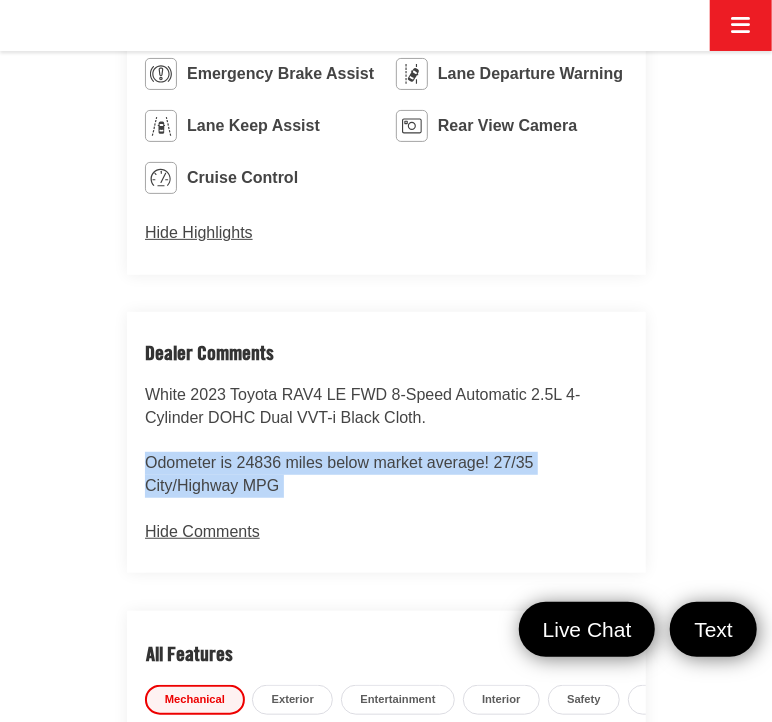 click on "White 2023 Toyota RAV4 LE FWD 8-Speed Automatic 2.5L 4-Cylinder DOHC Dual VVT-i Black Cloth. Odometer is 24836 miles below market average! 27/35 City/Highway MPG" at bounding box center [386, 441] 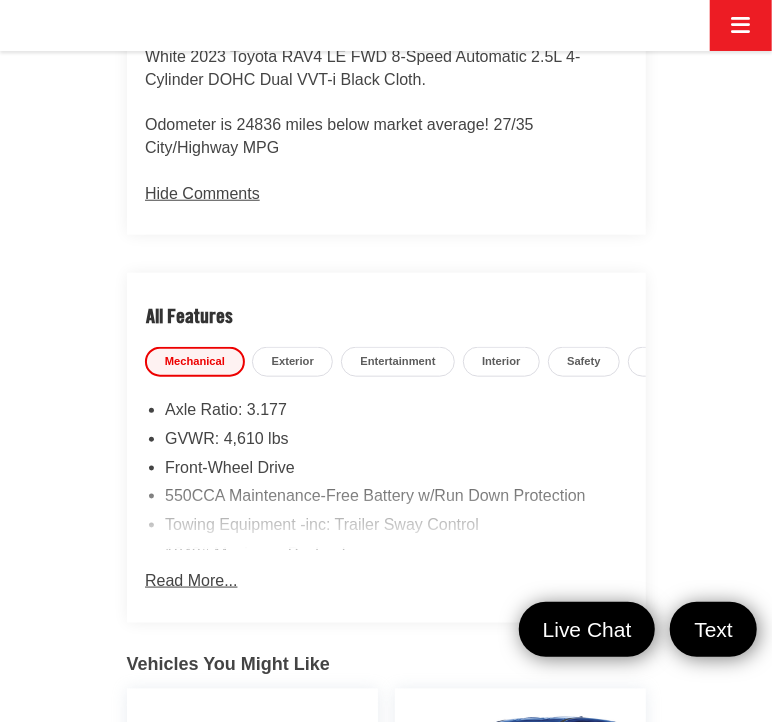 scroll, scrollTop: 2819, scrollLeft: 0, axis: vertical 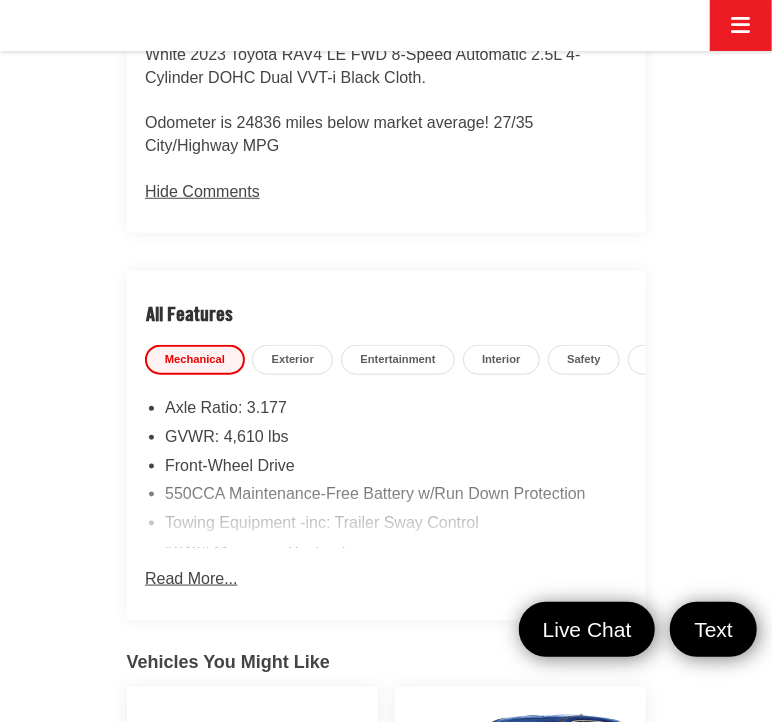 click on "Read More..." at bounding box center [191, 569] 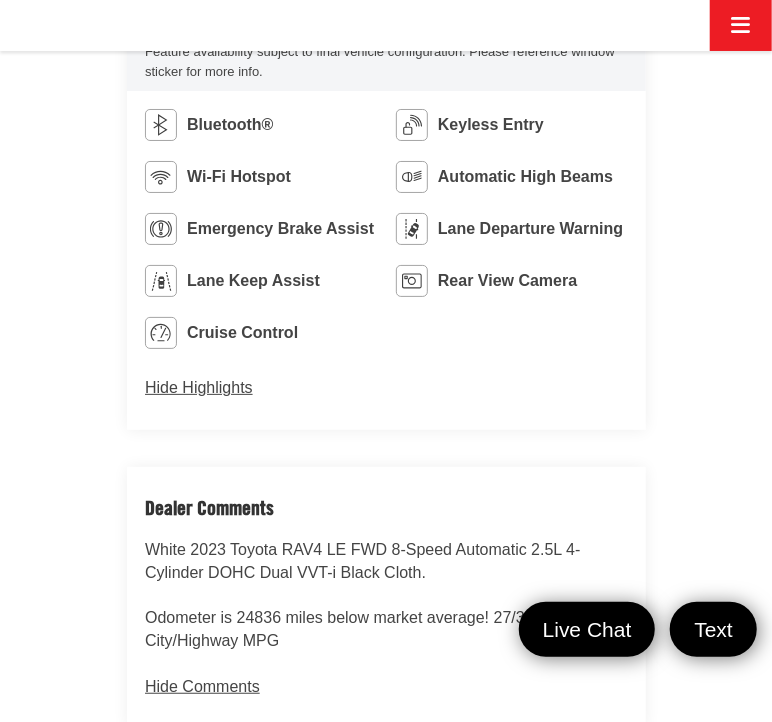 scroll, scrollTop: 2291, scrollLeft: 0, axis: vertical 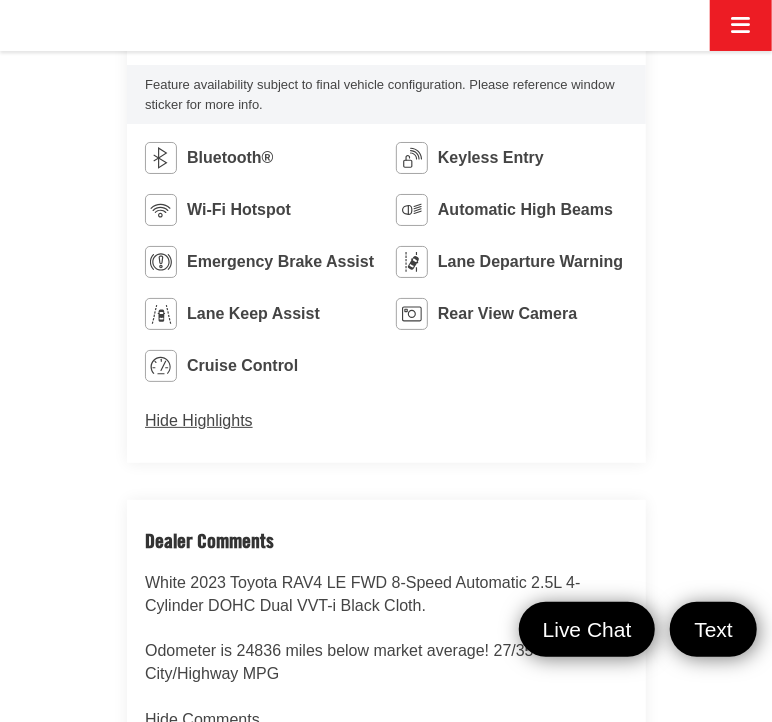 click on "Lane Departure Warning" at bounding box center (530, 262) 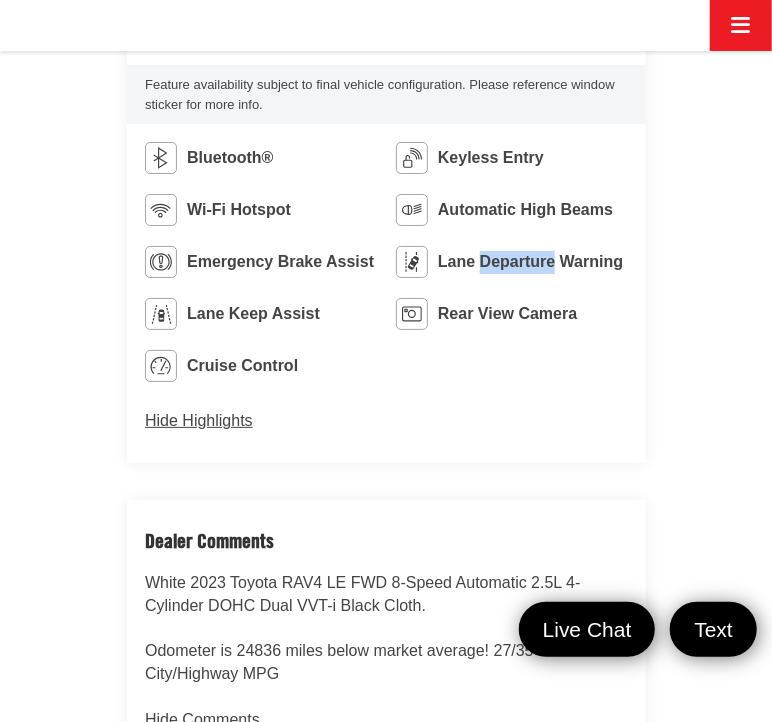 click on "Lane Departure Warning" at bounding box center (530, 262) 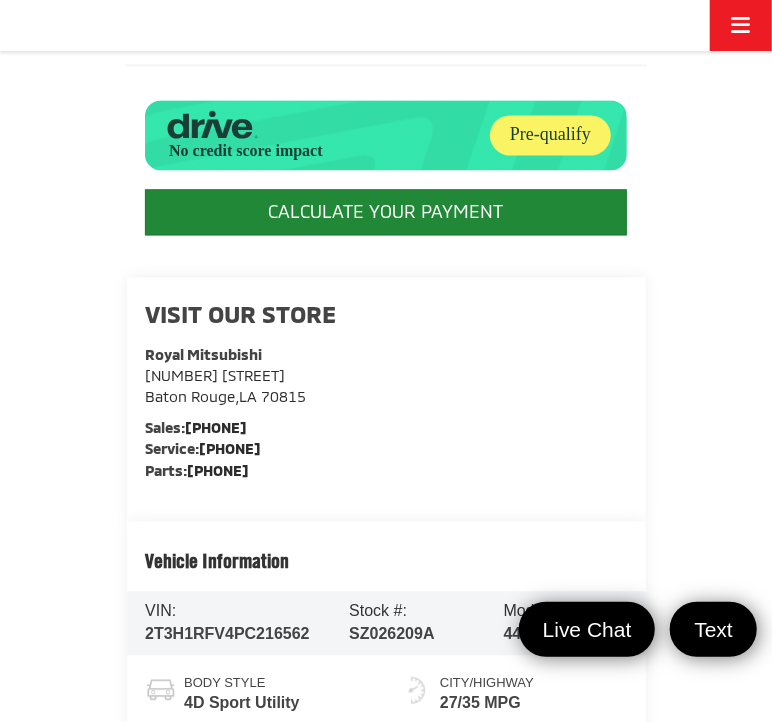 scroll, scrollTop: 1101, scrollLeft: 0, axis: vertical 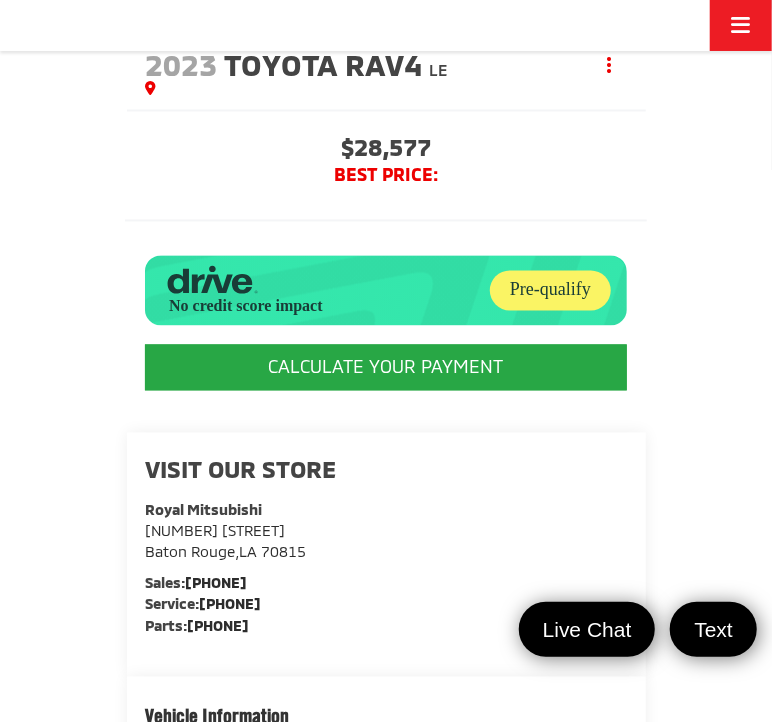 click on "$28,577" at bounding box center (386, 151) 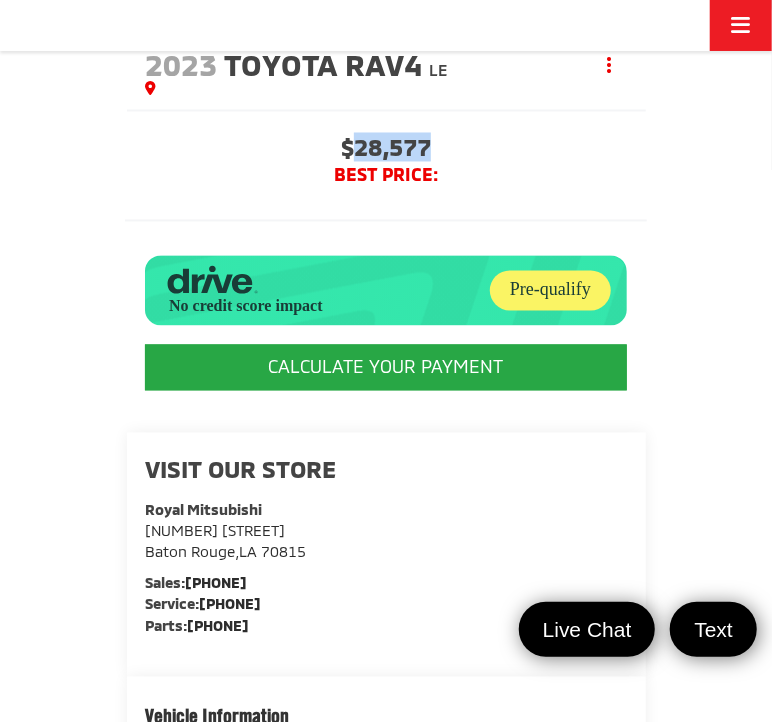 click on "$28,577" at bounding box center (386, 151) 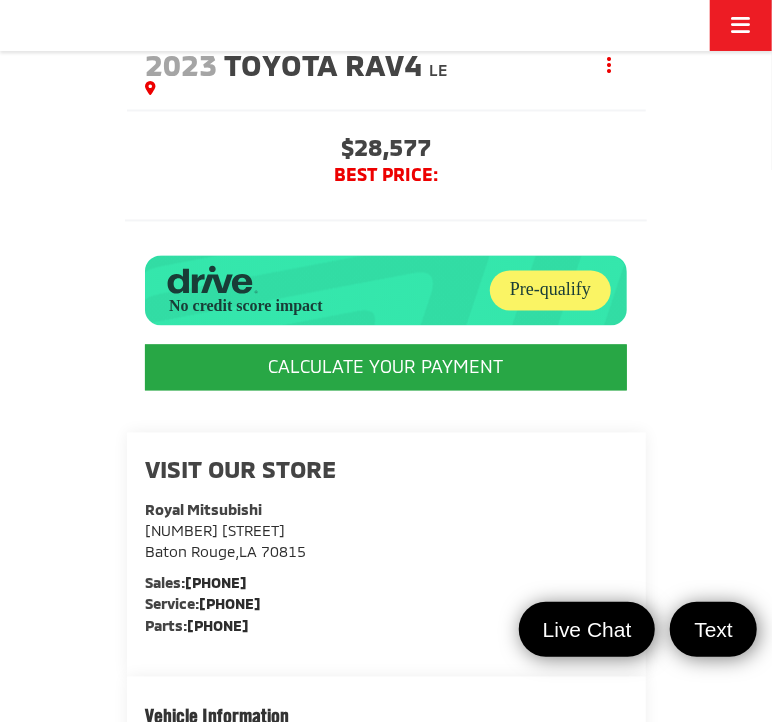 click on "$28,577" at bounding box center (386, 151) 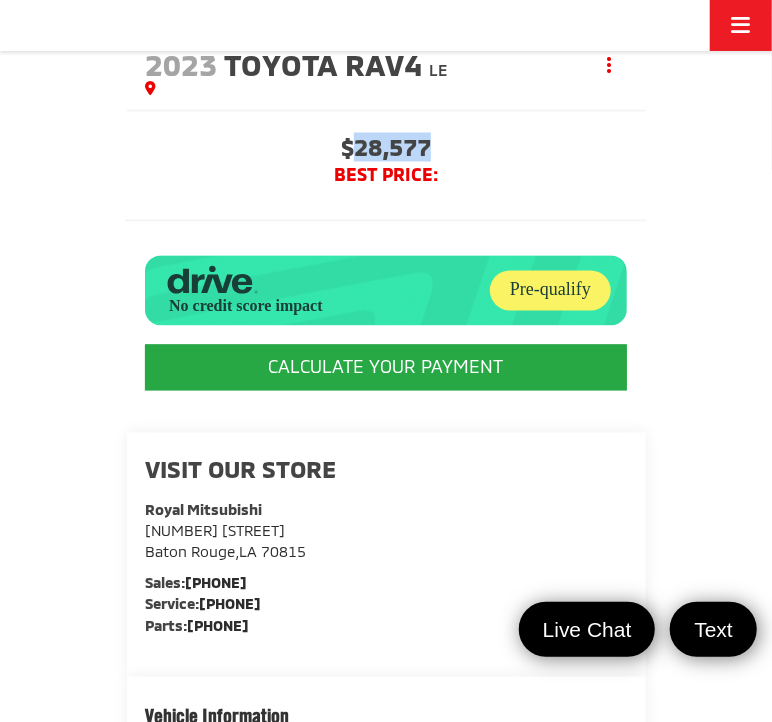 click on "$28,577" at bounding box center (386, 151) 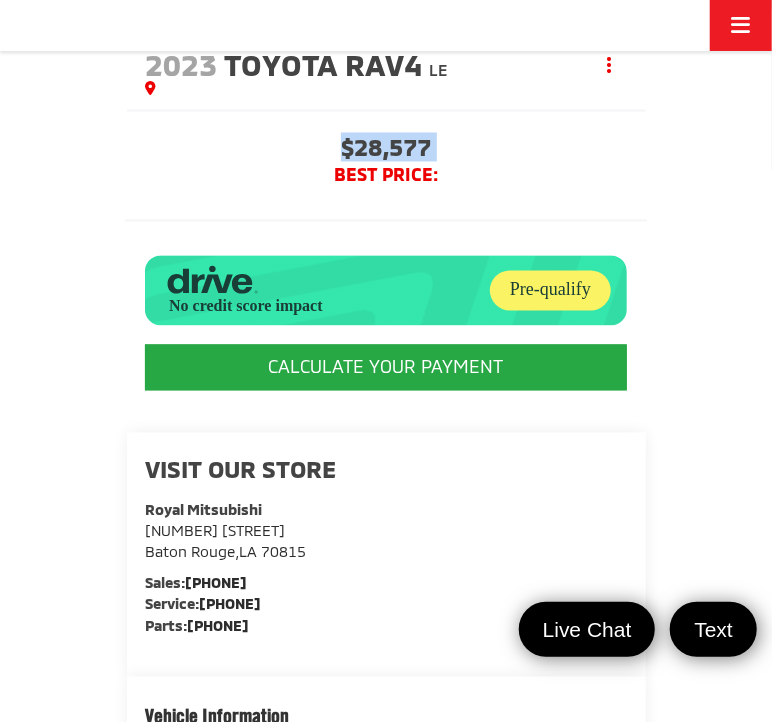 click on "$28,577" at bounding box center [386, 151] 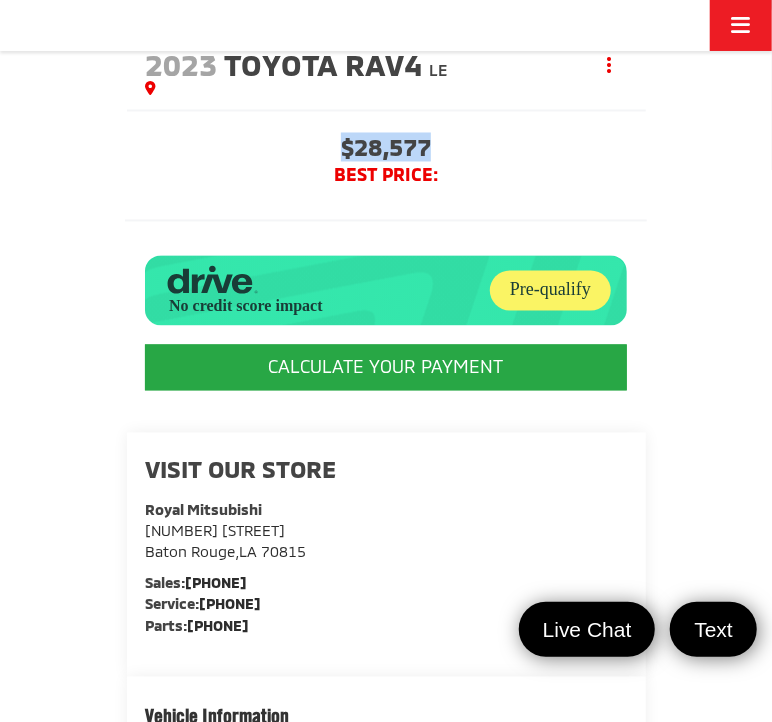 drag, startPoint x: 440, startPoint y: 142, endPoint x: 338, endPoint y: 150, distance: 102.31325 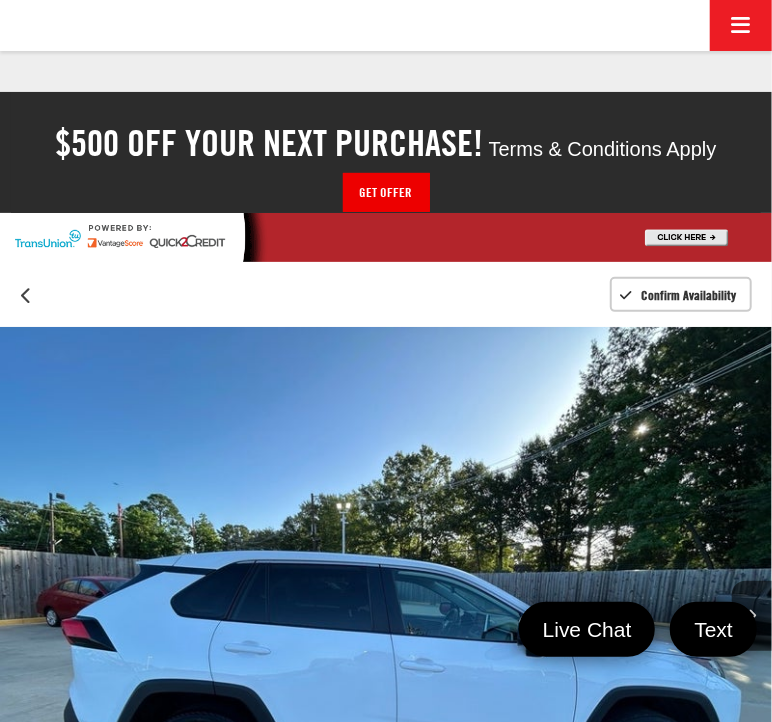 scroll, scrollTop: 0, scrollLeft: 0, axis: both 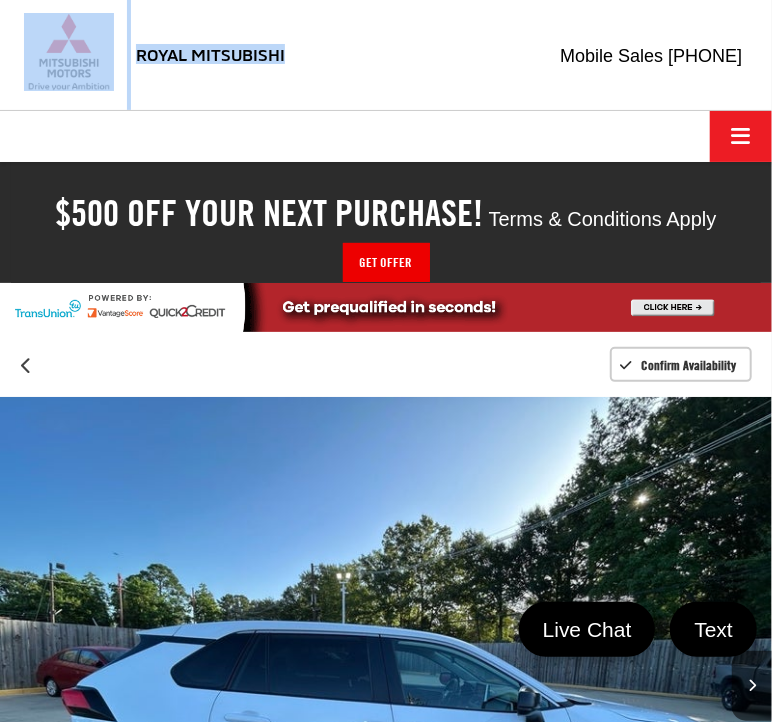 drag, startPoint x: 321, startPoint y: 50, endPoint x: 94, endPoint y: 84, distance: 229.53214 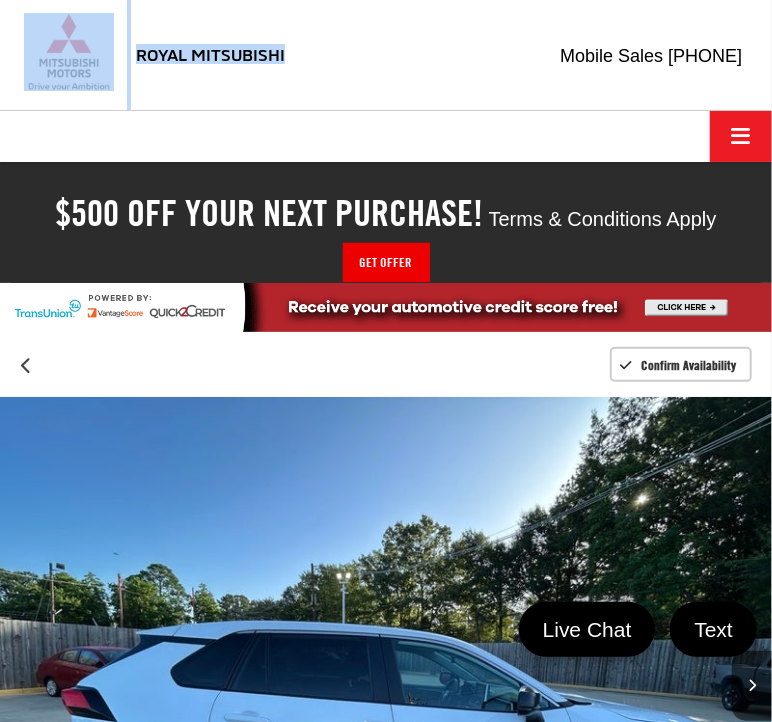 click on "Royal Mitsubishi
9255 Airline Hwy, Baton Rouge, LA 70815
Sales Mobile Sales
225-438-9280
Service
225-438-9280
Parts
225-438-9280
Service
Map
Contact" at bounding box center [386, 55] 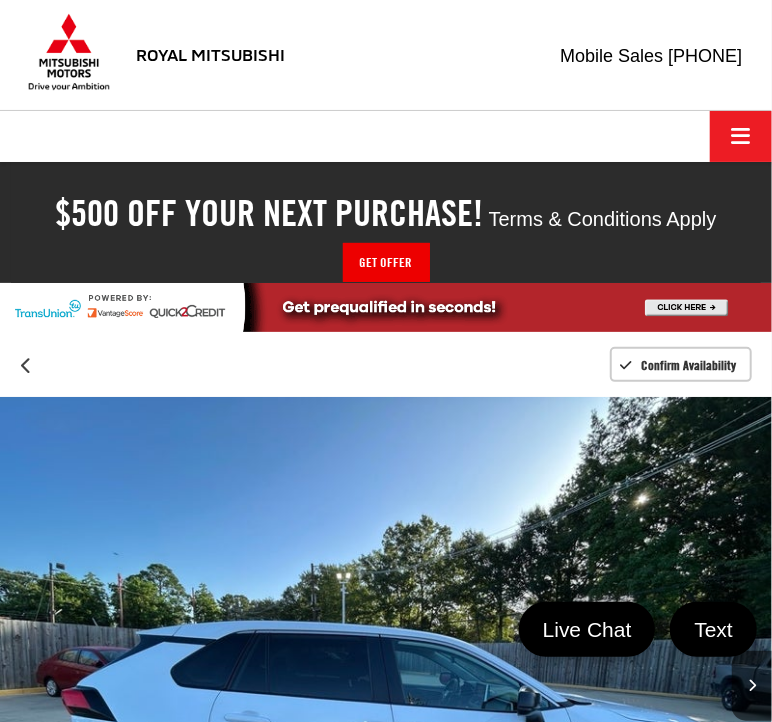 click on "Royal Mitsubishi
9255 Airline Hwy, Baton Rouge, LA 70815
Sales Mobile Sales
225-438-9280
Service
225-438-9280
Parts
225-438-9280
Service
Map
Contact" at bounding box center (386, 55) 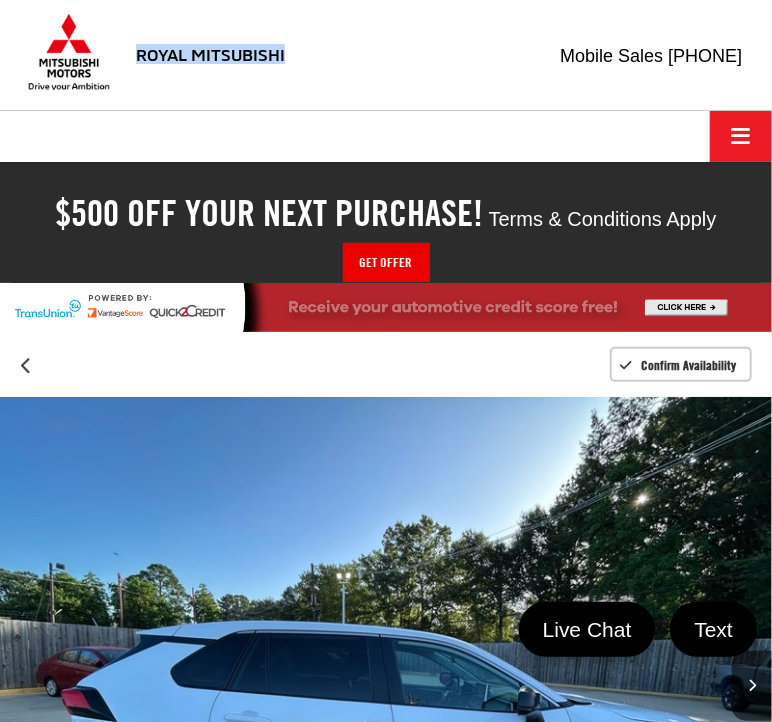 drag, startPoint x: 315, startPoint y: 56, endPoint x: 132, endPoint y: 58, distance: 183.01093 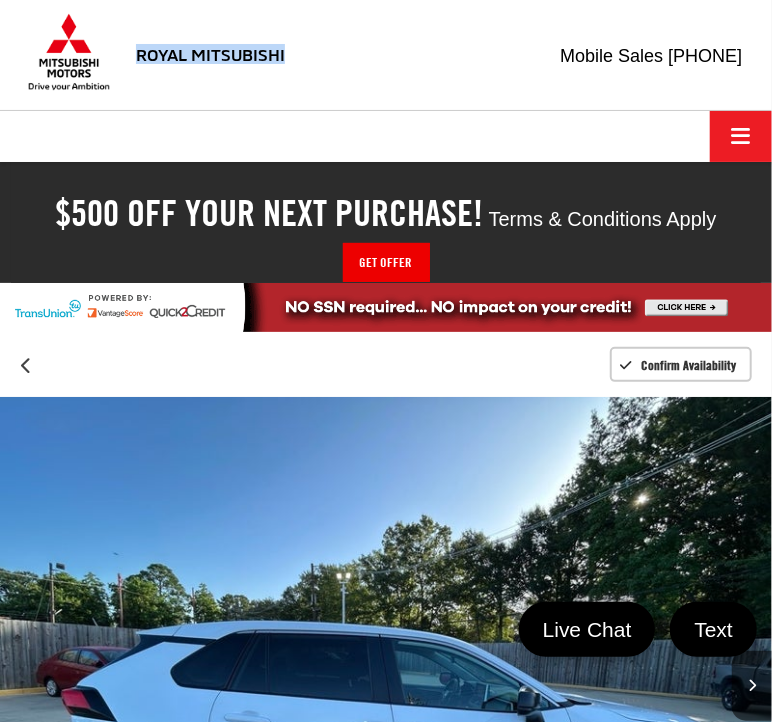 click on "Royal Mitsubishi
9255 Airline Hwy, Baton Rouge, LA 70815
Sales Mobile Sales
225-438-9280
Service
225-438-9280
Parts
225-438-9280
Service
Map
Contact" at bounding box center (386, 55) 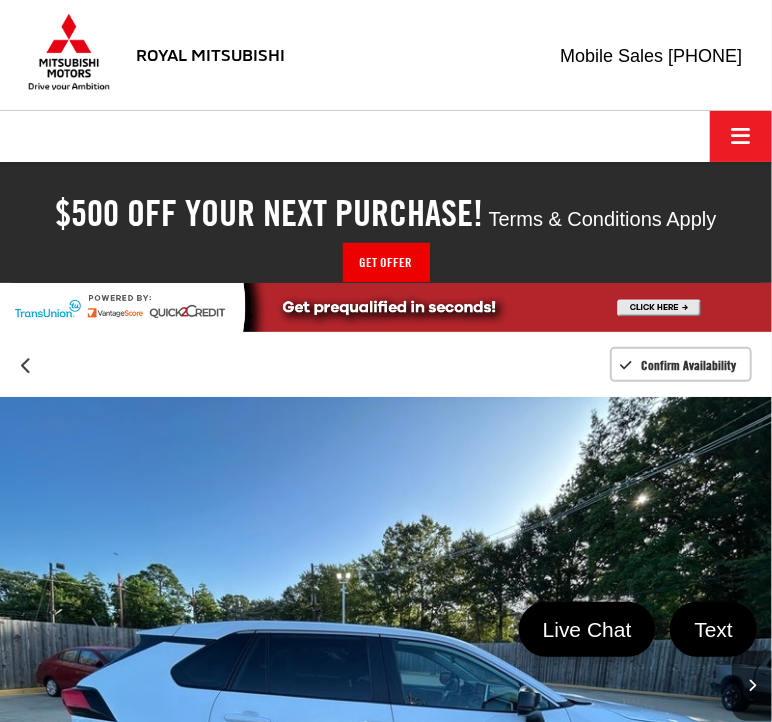 click on "Royal Mitsubishi
9255 Airline Hwy, Baton Rouge, LA 70815
Sales Mobile Sales
225-438-9280
Service
225-438-9280
Parts
225-438-9280
Service
Map
Contact" at bounding box center [386, 55] 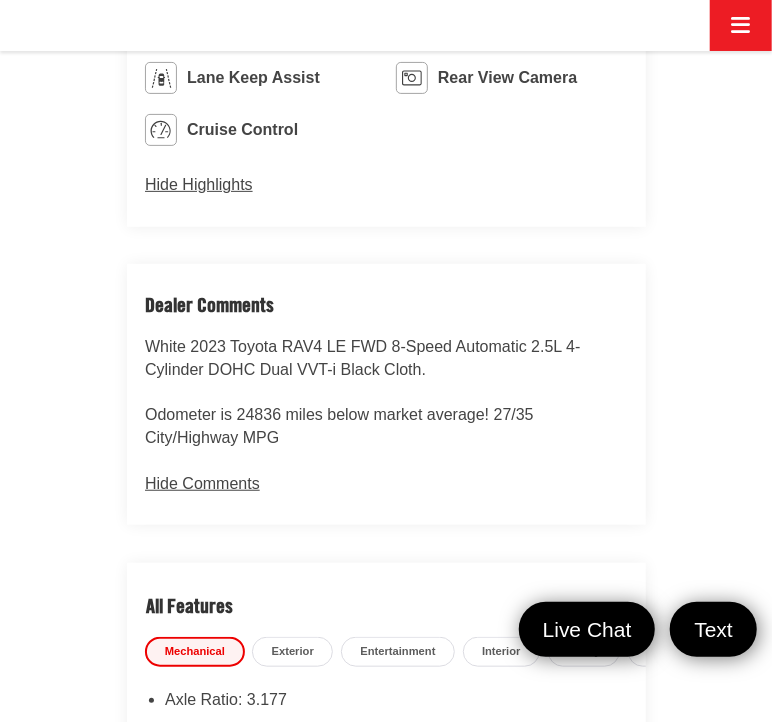 scroll, scrollTop: 2548, scrollLeft: 0, axis: vertical 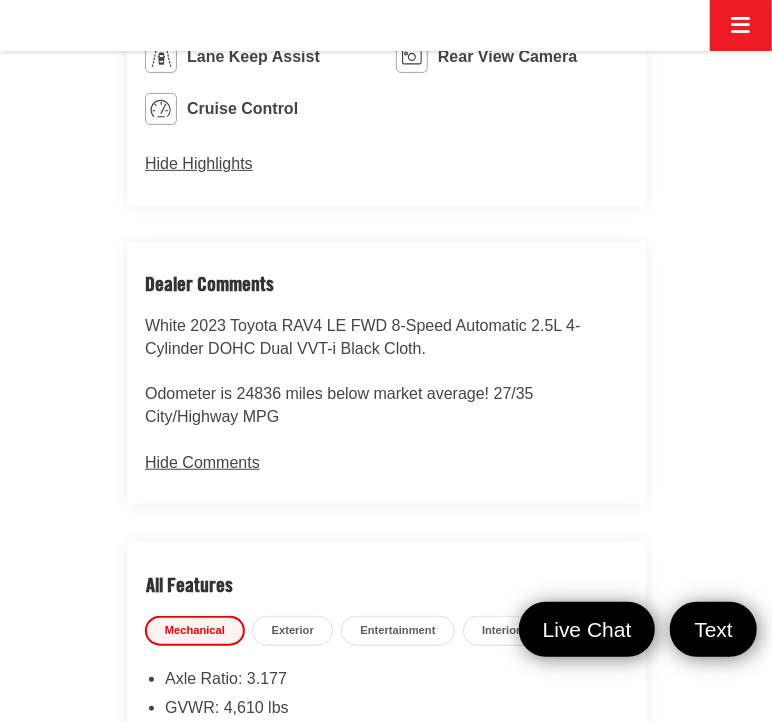 click on "White 2023 Toyota RAV4 LE FWD 8-Speed Automatic 2.5L 4-Cylinder DOHC Dual VVT-i Black Cloth. Odometer is 24836 miles below market average! 27/35 City/Highway MPG" at bounding box center (386, 372) 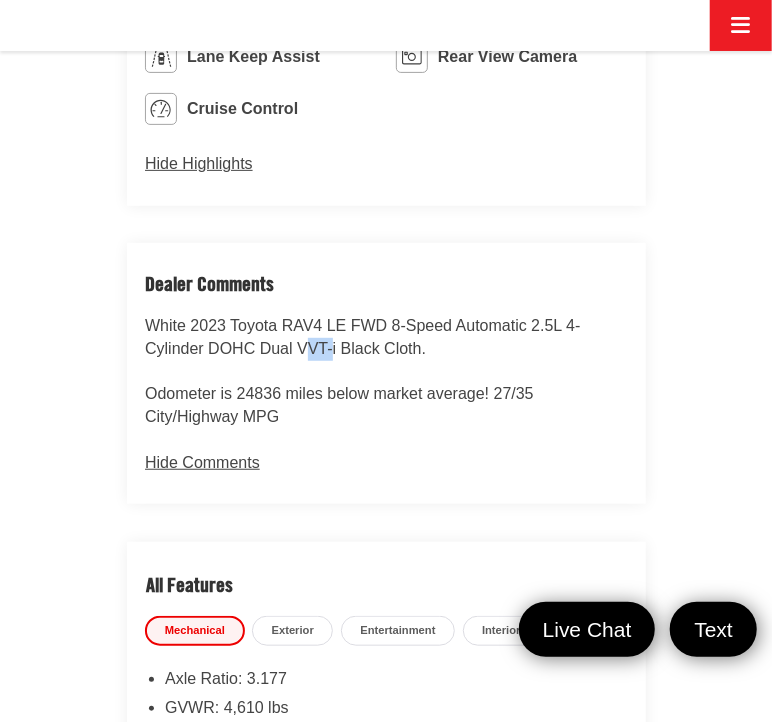click on "White 2023 Toyota RAV4 LE FWD 8-Speed Automatic 2.5L 4-Cylinder DOHC Dual VVT-i Black Cloth. Odometer is 24836 miles below market average! 27/35 City/Highway MPG" at bounding box center (386, 372) 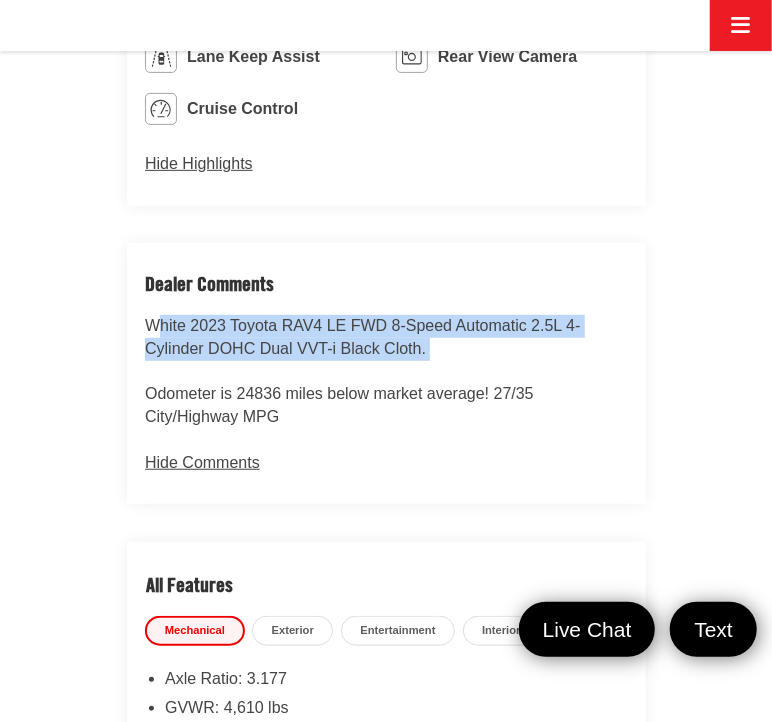 click on "White 2023 Toyota RAV4 LE FWD 8-Speed Automatic 2.5L 4-Cylinder DOHC Dual VVT-i Black Cloth. Odometer is 24836 miles below market average! 27/35 City/Highway MPG" at bounding box center (386, 372) 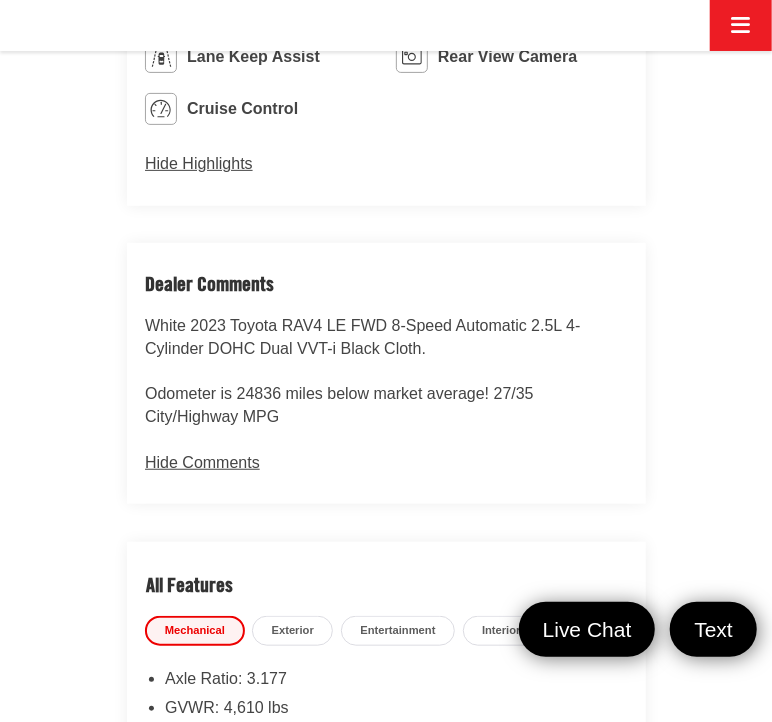 click on "White 2023 Toyota RAV4 LE FWD 8-Speed Automatic 2.5L 4-Cylinder DOHC Dual VVT-i Black Cloth. Odometer is 24836 miles below market average! 27/35 City/Highway MPG" at bounding box center [386, 372] 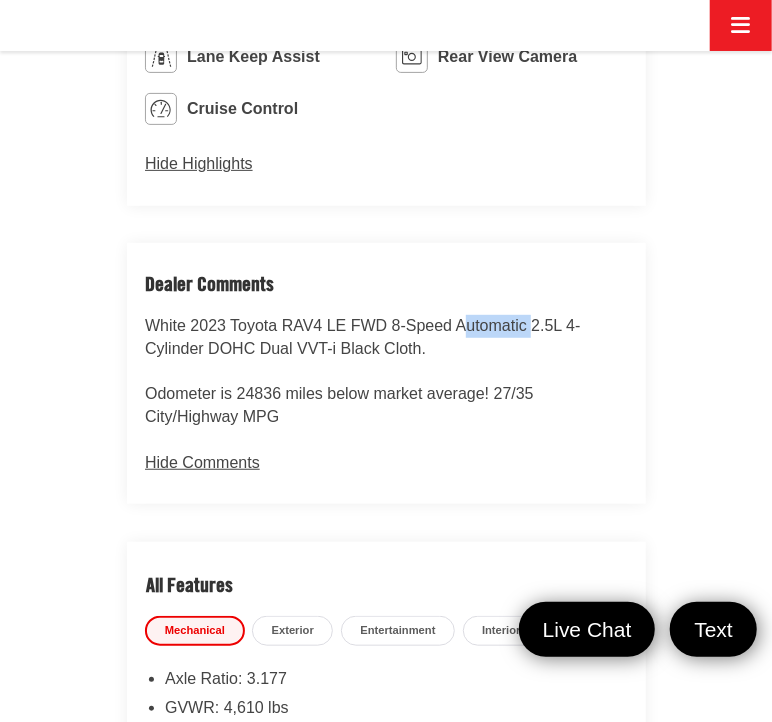 click on "White 2023 Toyota RAV4 LE FWD 8-Speed Automatic 2.5L 4-Cylinder DOHC Dual VVT-i Black Cloth. Odometer is 24836 miles below market average! 27/35 City/Highway MPG" at bounding box center (386, 372) 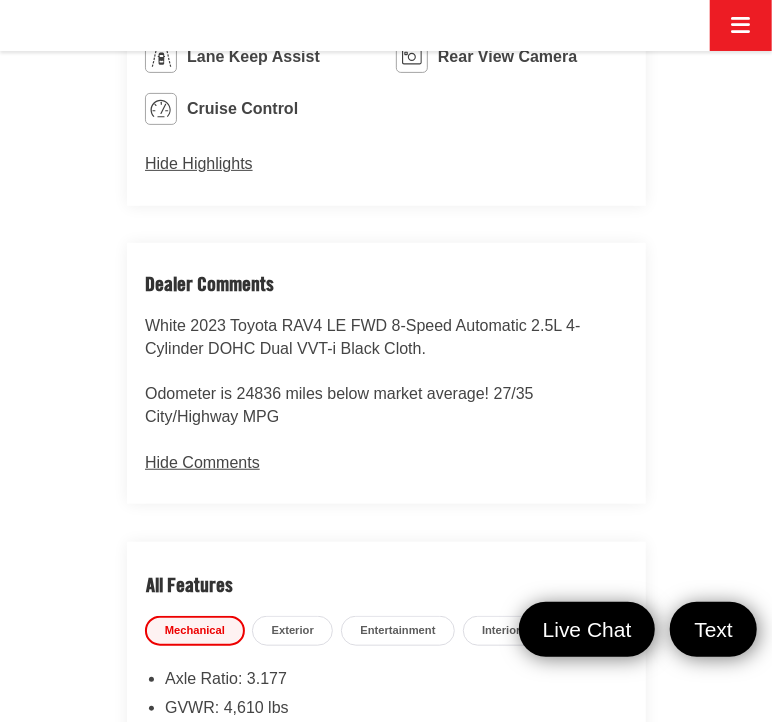 drag, startPoint x: 139, startPoint y: 321, endPoint x: 445, endPoint y: 348, distance: 307.18887 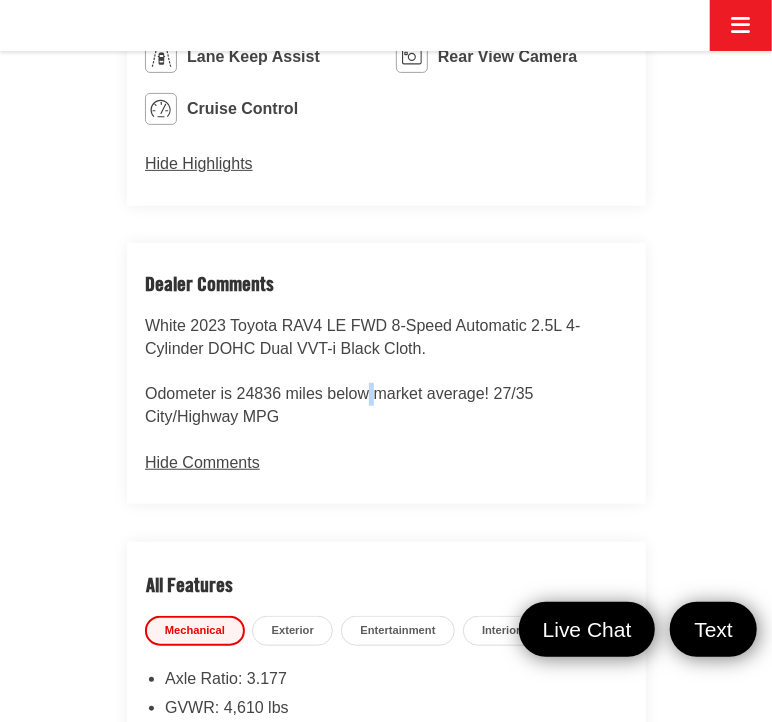 click on "White 2023 Toyota RAV4 LE FWD 8-Speed Automatic 2.5L 4-Cylinder DOHC Dual VVT-i Black Cloth. Odometer is 24836 miles below market average! 27/35 City/Highway MPG" at bounding box center [386, 372] 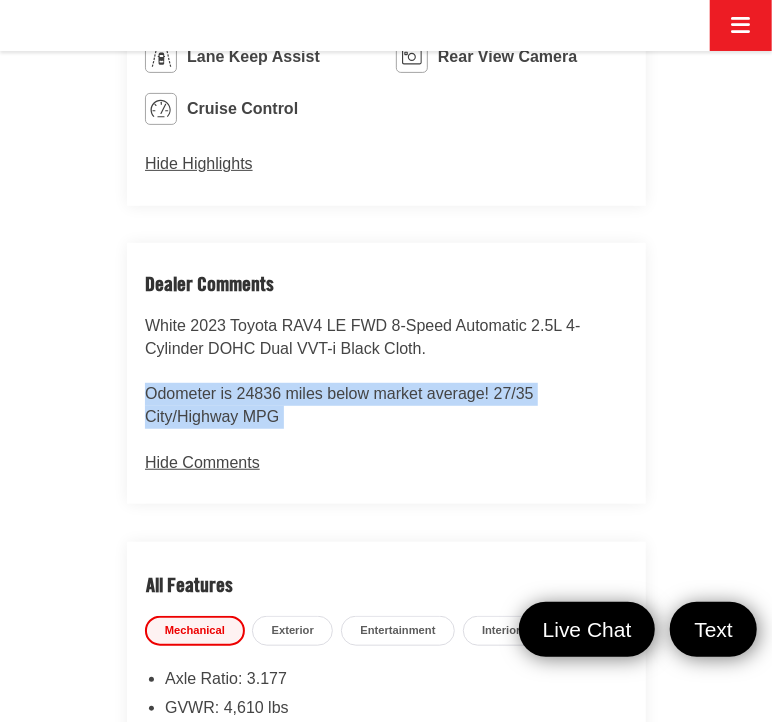 click on "White 2023 Toyota RAV4 LE FWD 8-Speed Automatic 2.5L 4-Cylinder DOHC Dual VVT-i Black Cloth. Odometer is 24836 miles below market average! 27/35 City/Highway MPG" at bounding box center (386, 372) 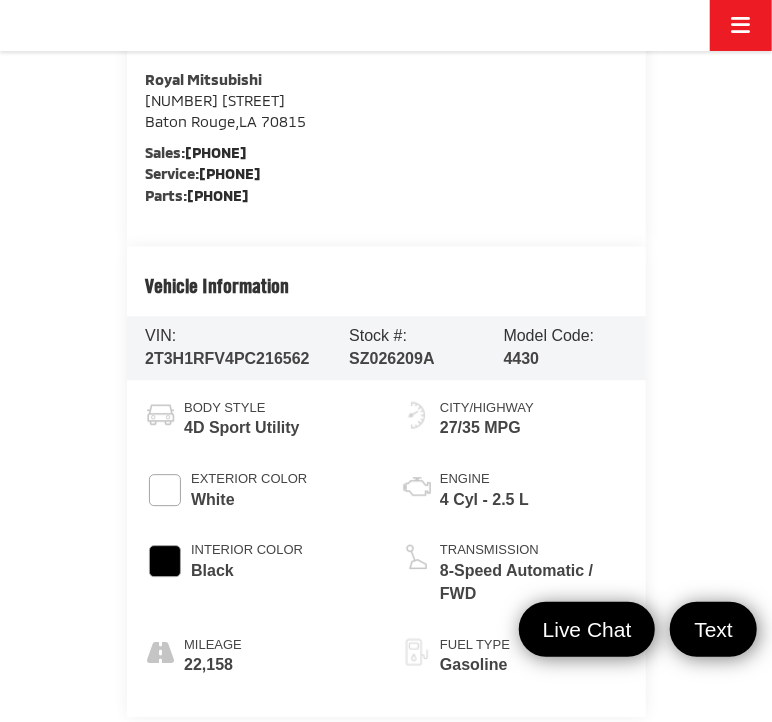 scroll, scrollTop: 1456, scrollLeft: 0, axis: vertical 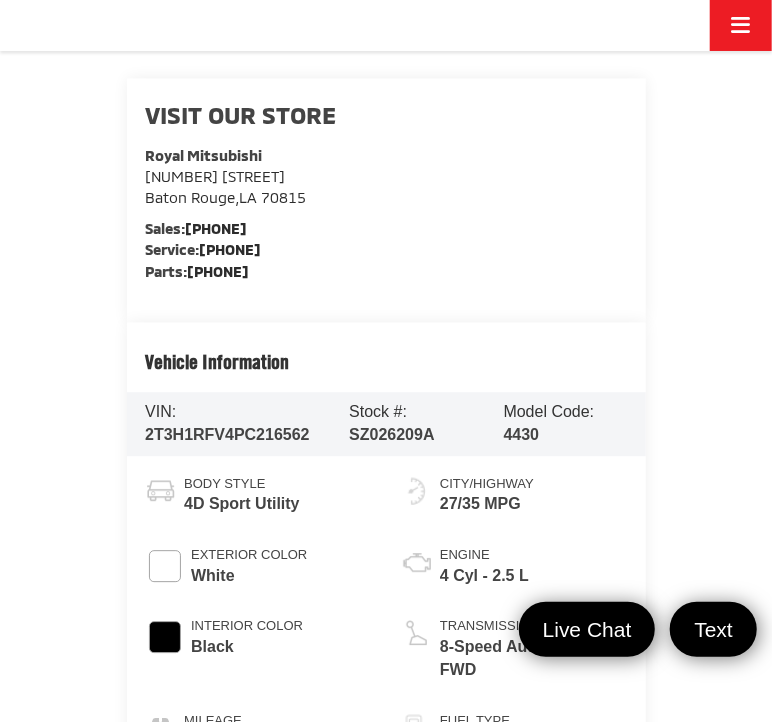 click on "2T3H1RFV4PC216562" at bounding box center (227, 434) 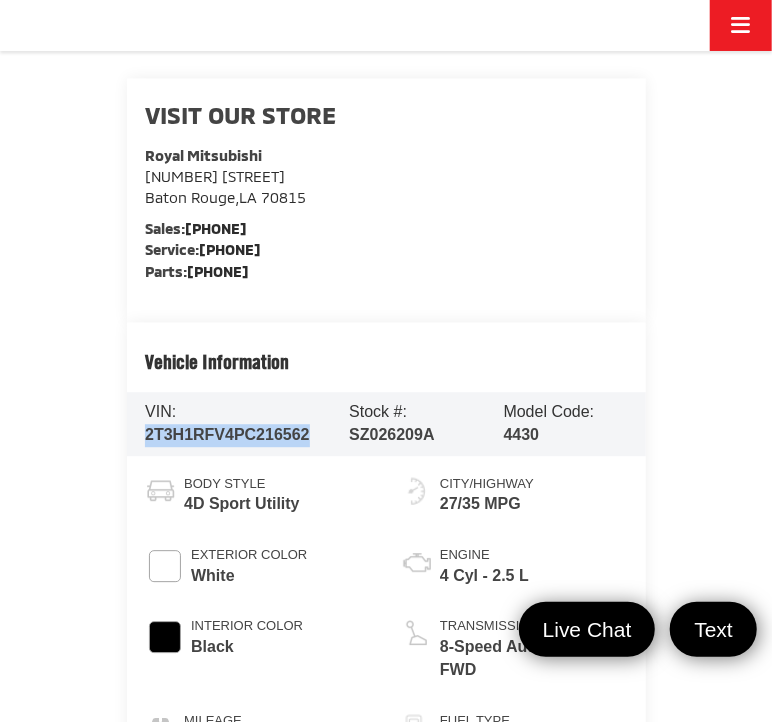 click on "Royal Mitsubishi" at bounding box center [386, 155] 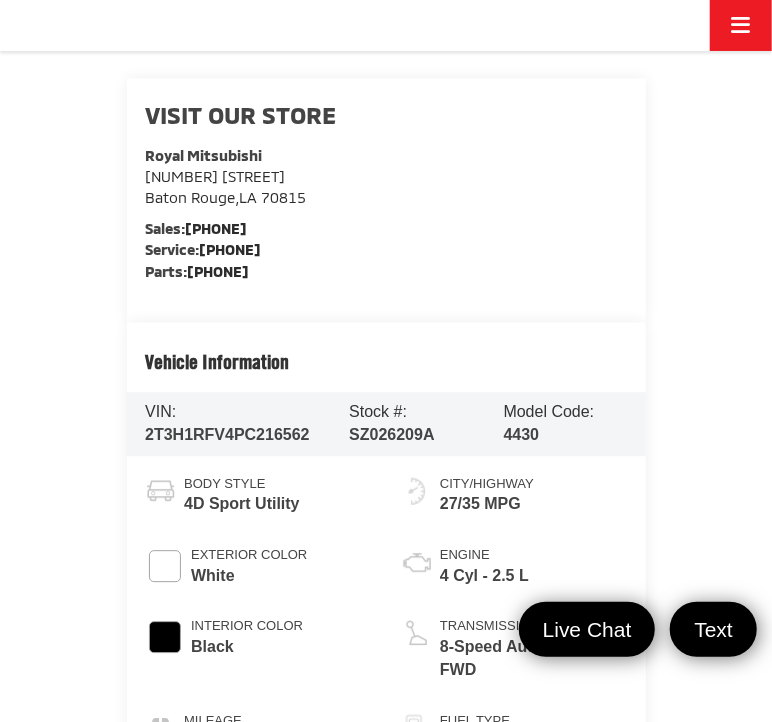 click on "2T3H1RFV4PC216562" at bounding box center (227, 434) 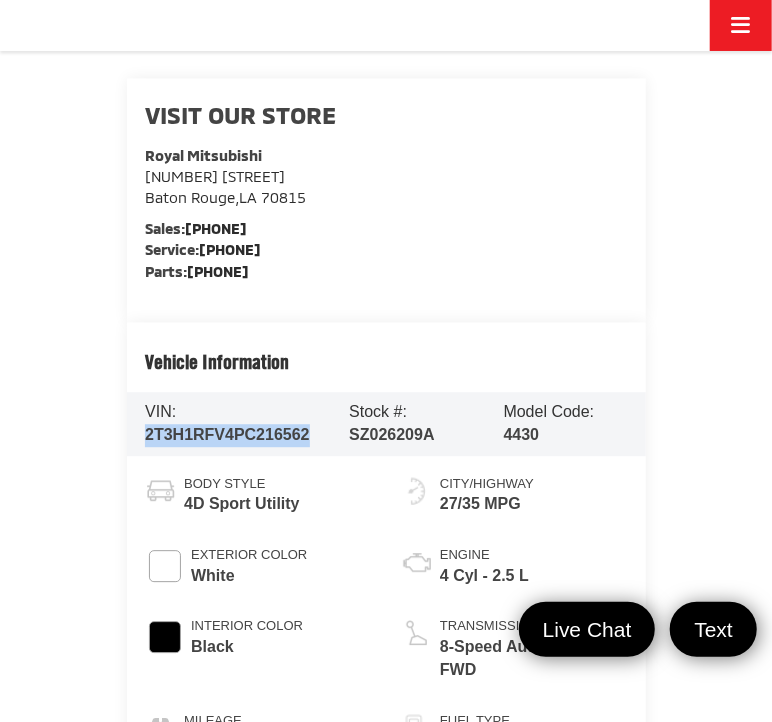 drag, startPoint x: 283, startPoint y: 430, endPoint x: 149, endPoint y: 431, distance: 134.00374 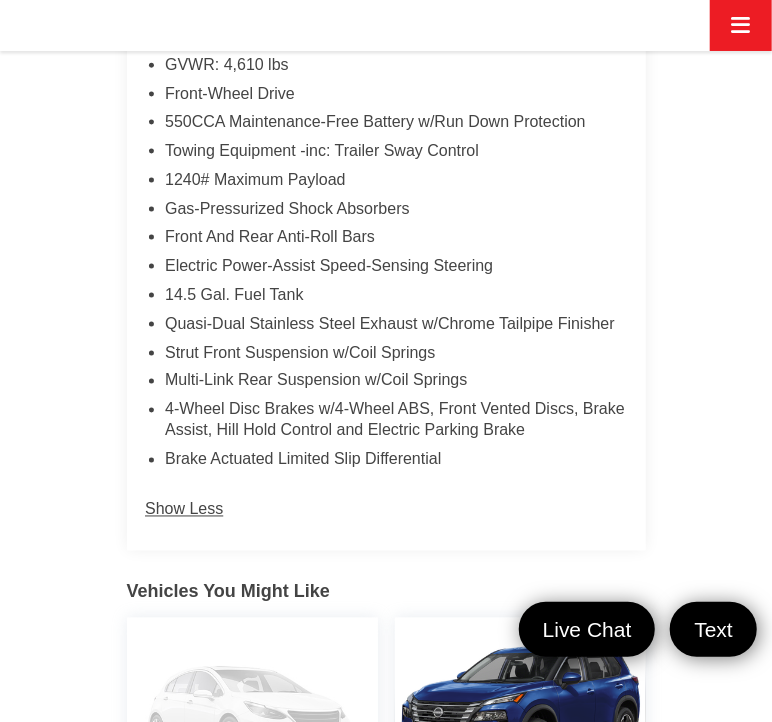 scroll, scrollTop: 3191, scrollLeft: 0, axis: vertical 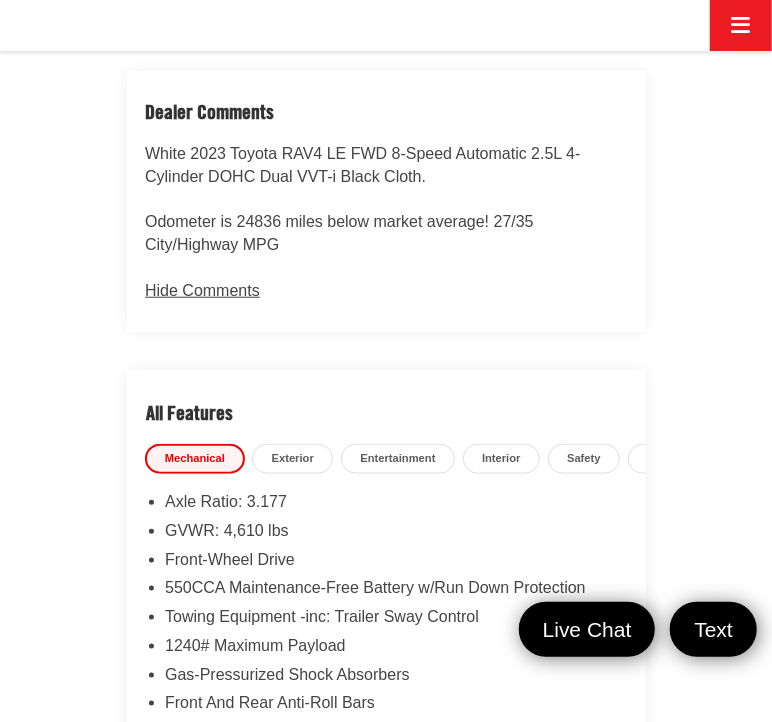 click on "Exterior" at bounding box center [293, 459] 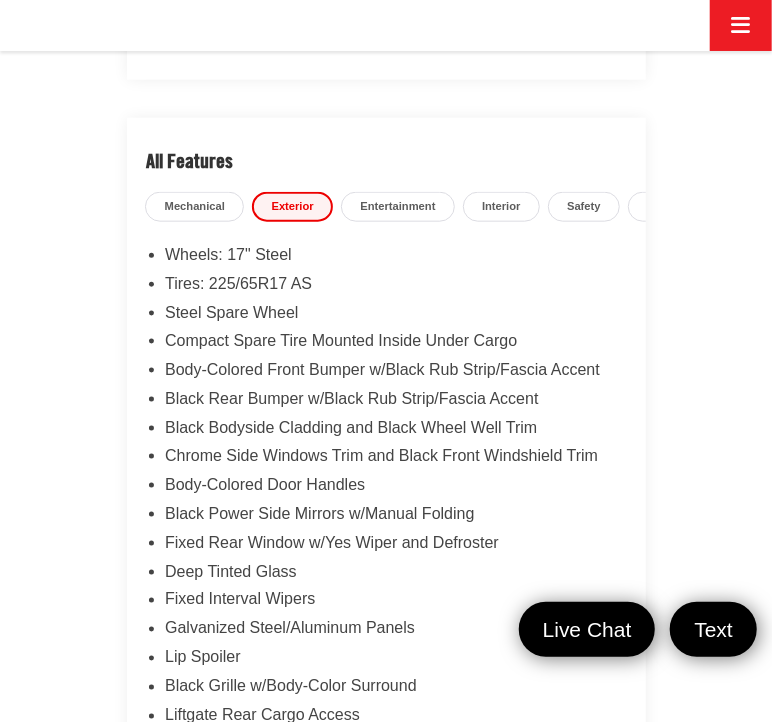 scroll, scrollTop: 2986, scrollLeft: 0, axis: vertical 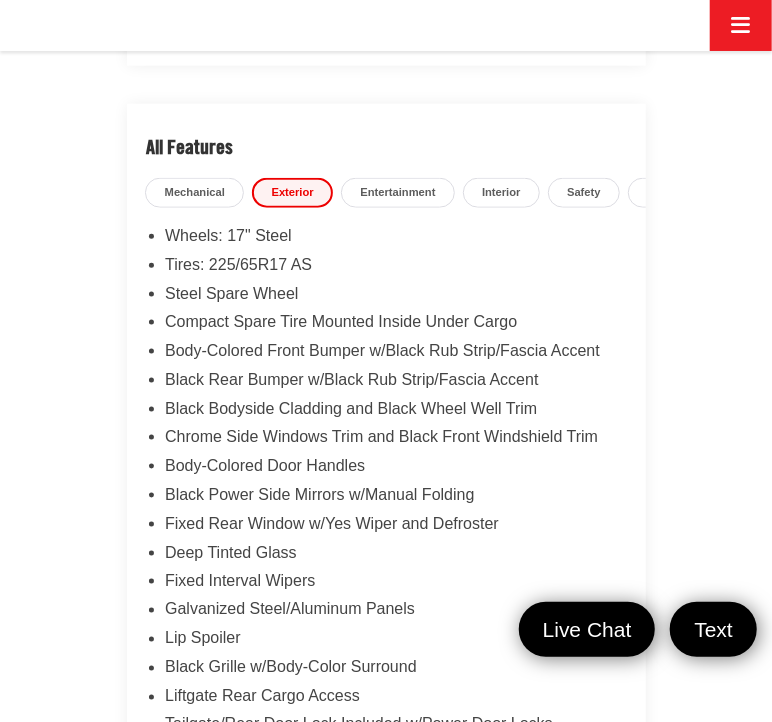 click on "Interior" at bounding box center [501, 193] 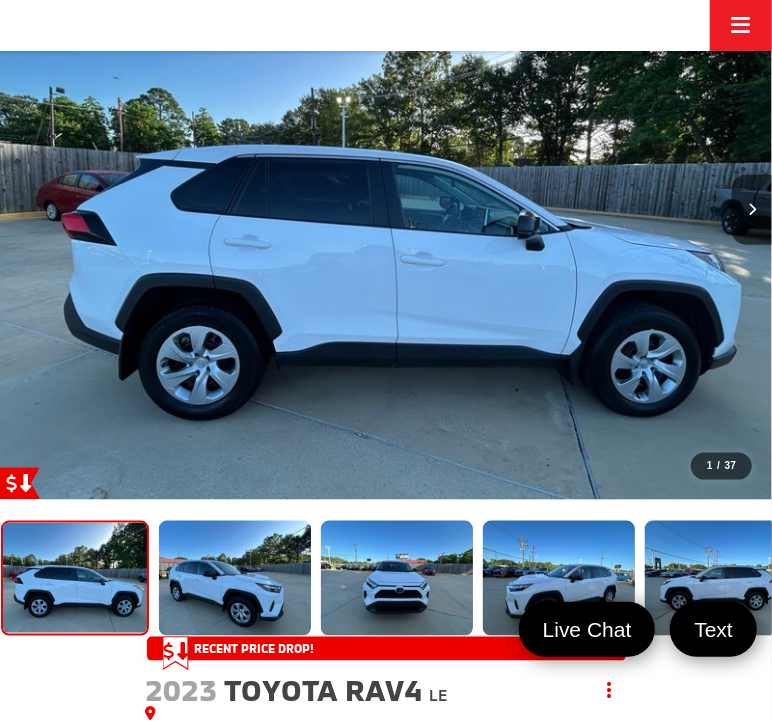 scroll, scrollTop: 477, scrollLeft: 0, axis: vertical 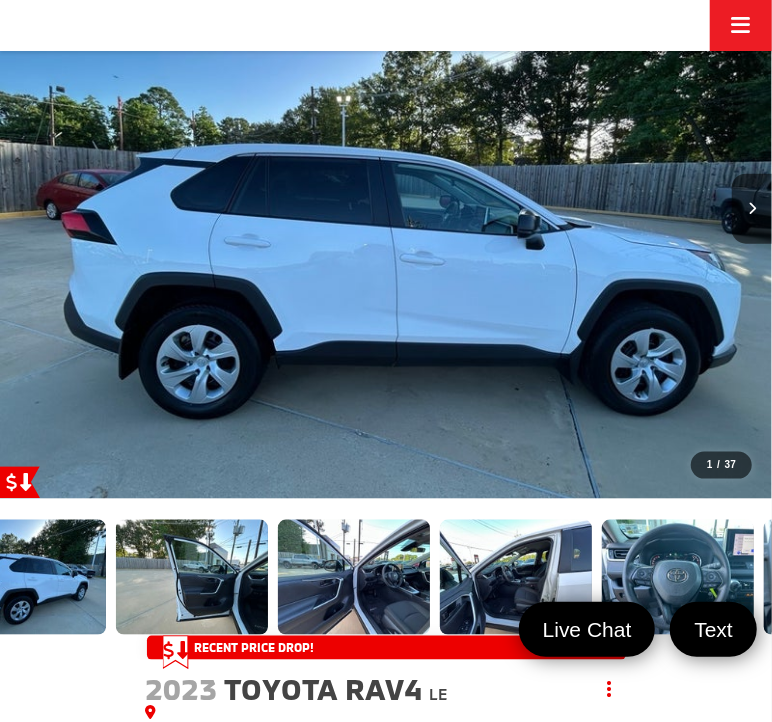 click at bounding box center (353, 577) 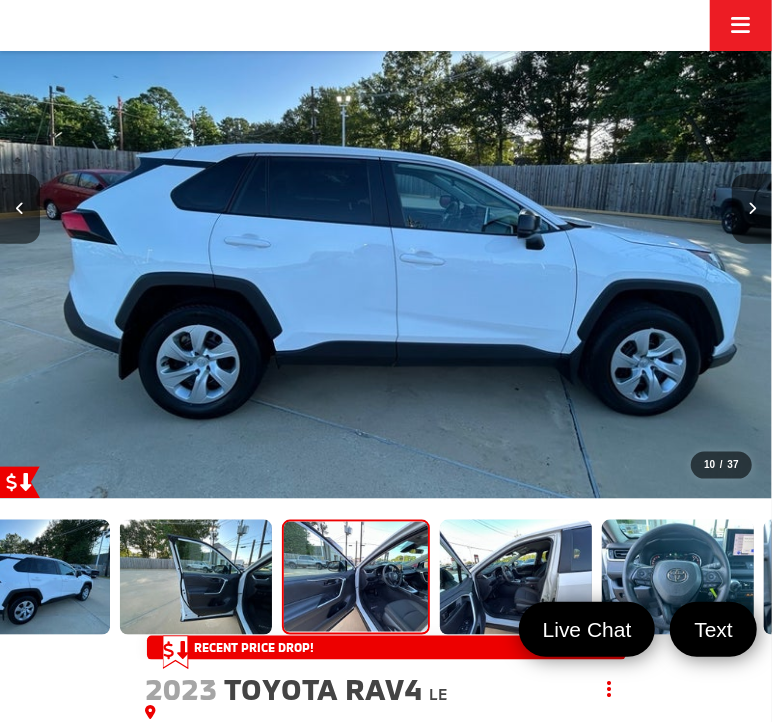scroll, scrollTop: 0, scrollLeft: 652, axis: horizontal 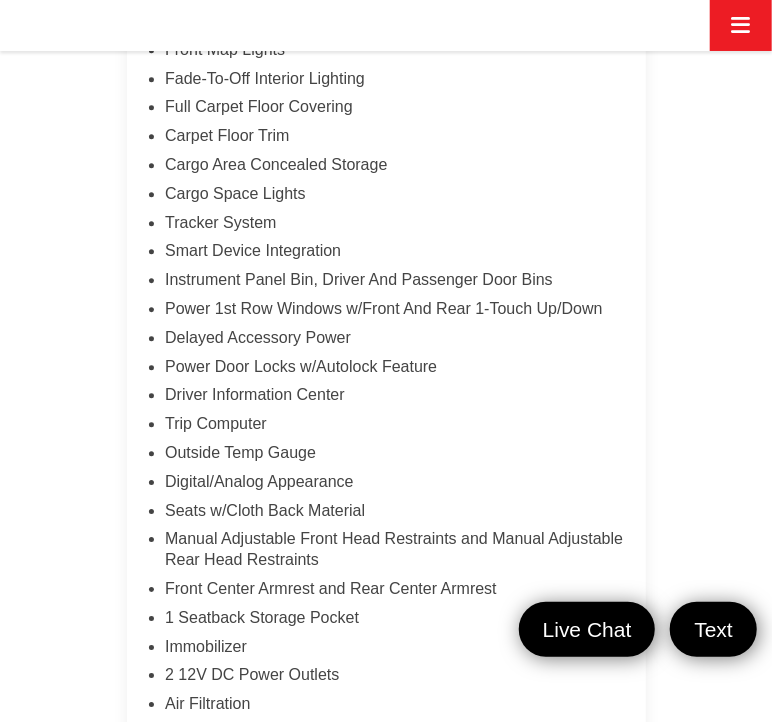 click on "Smart Device Integration" at bounding box center [396, 255] 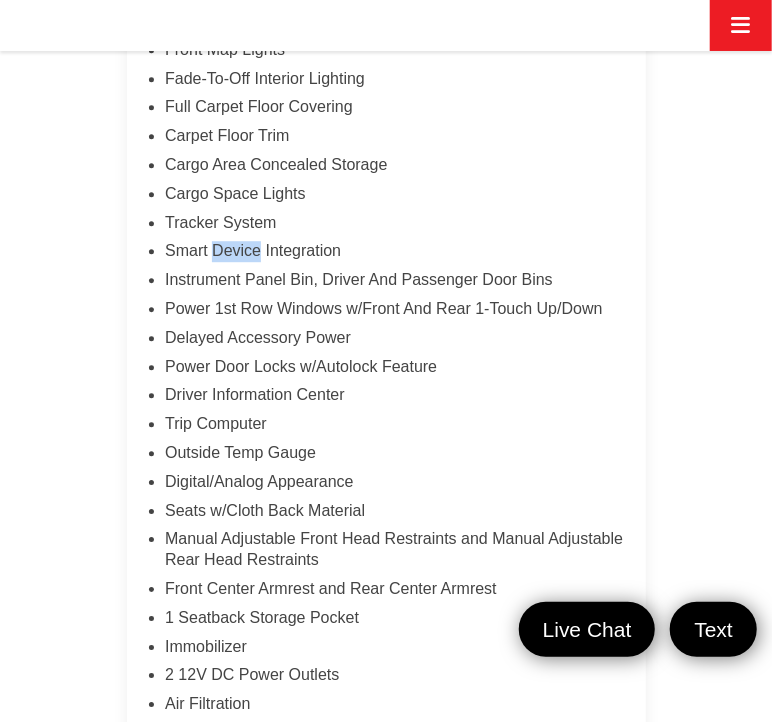 click on "Smart Device Integration" at bounding box center [396, 255] 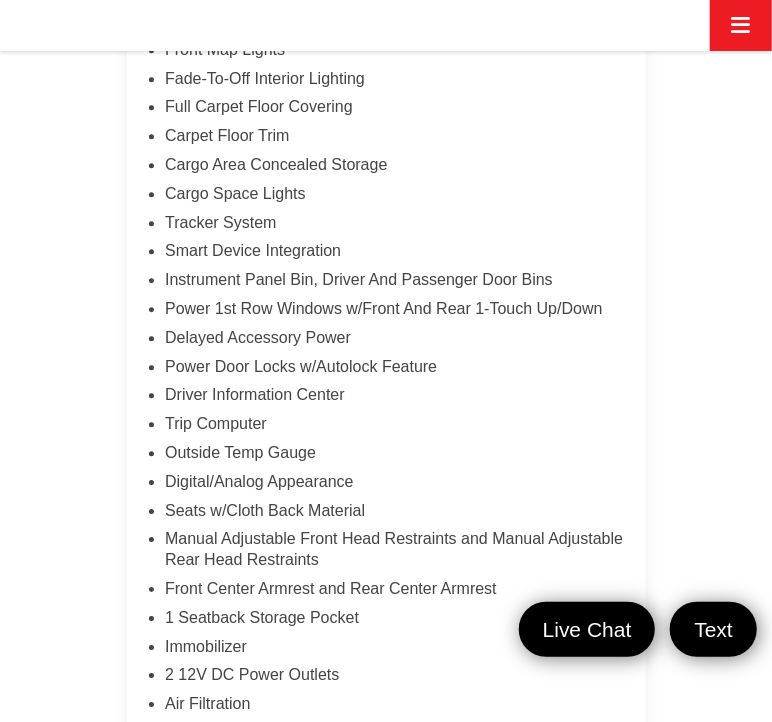 click on "Power Door Locks w/Autolock Feature" at bounding box center (396, 371) 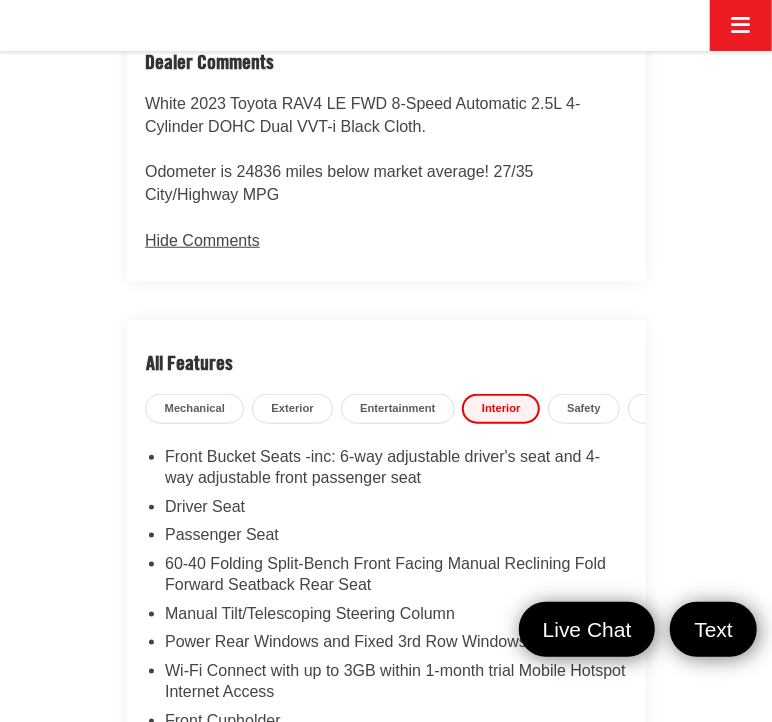 scroll, scrollTop: 2715, scrollLeft: 0, axis: vertical 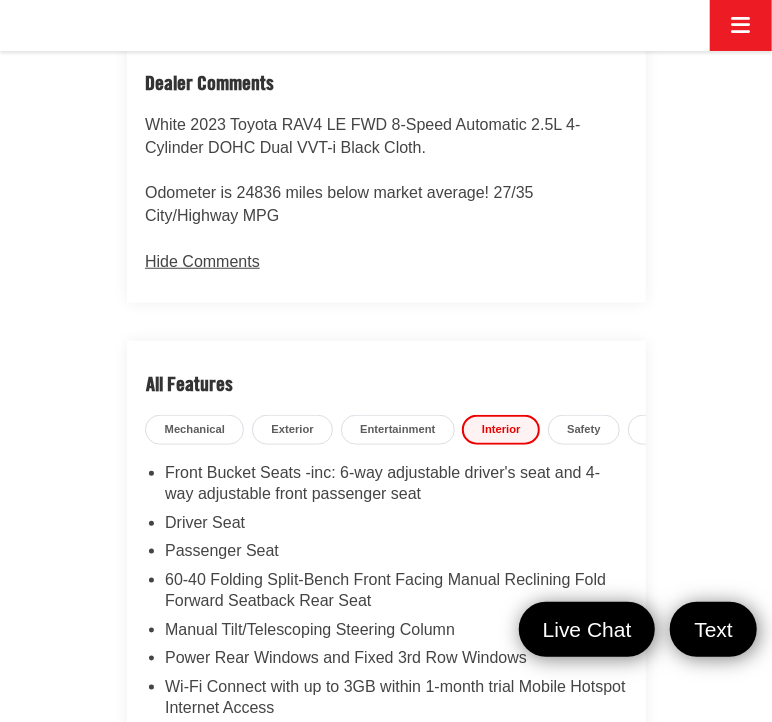 click on "Safety" at bounding box center (584, 430) 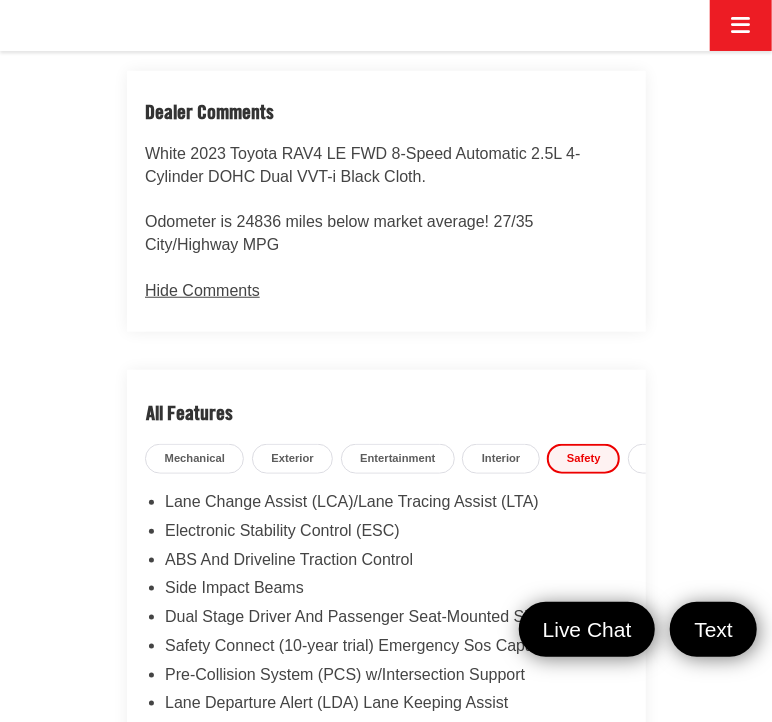 scroll, scrollTop: 2686, scrollLeft: 0, axis: vertical 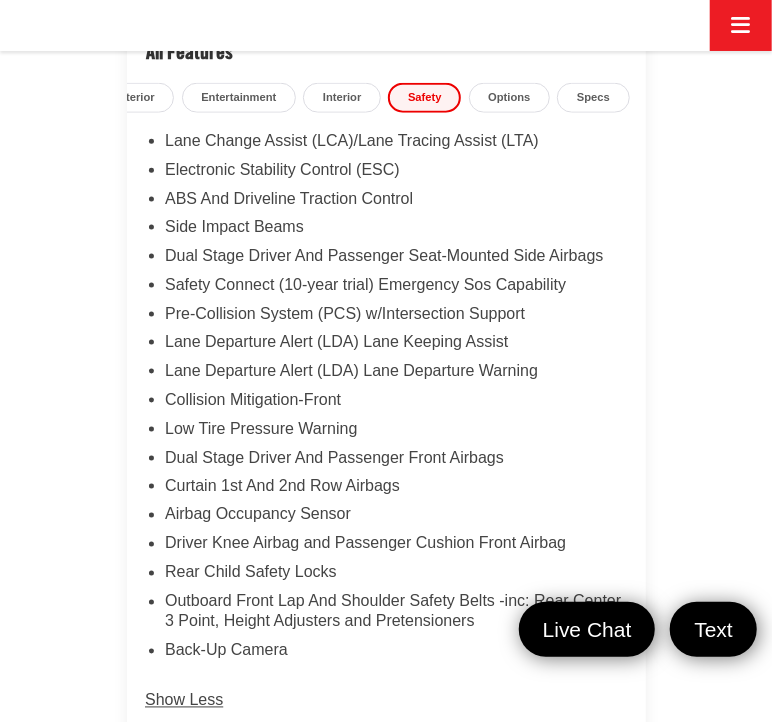 click on "Options" at bounding box center [509, 98] 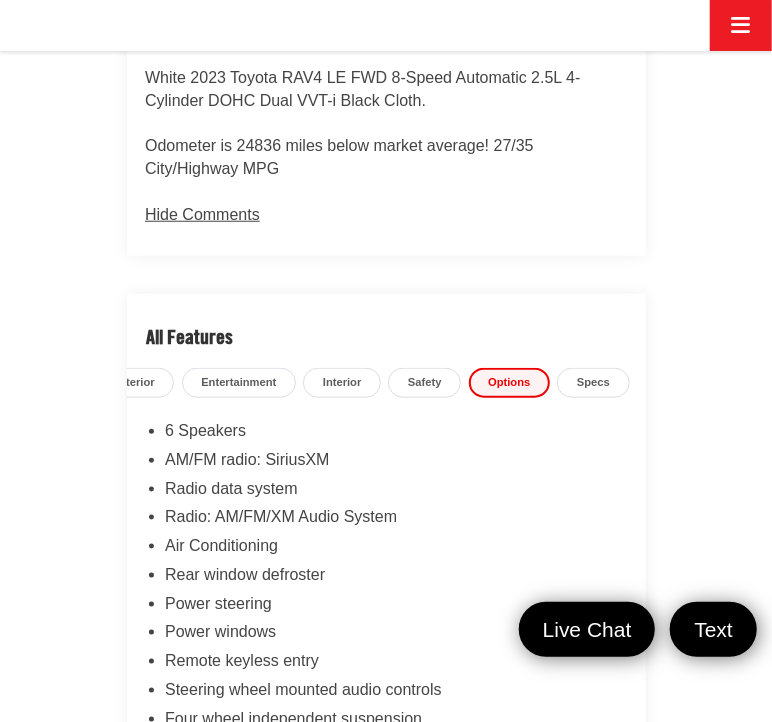 scroll, scrollTop: 2794, scrollLeft: 0, axis: vertical 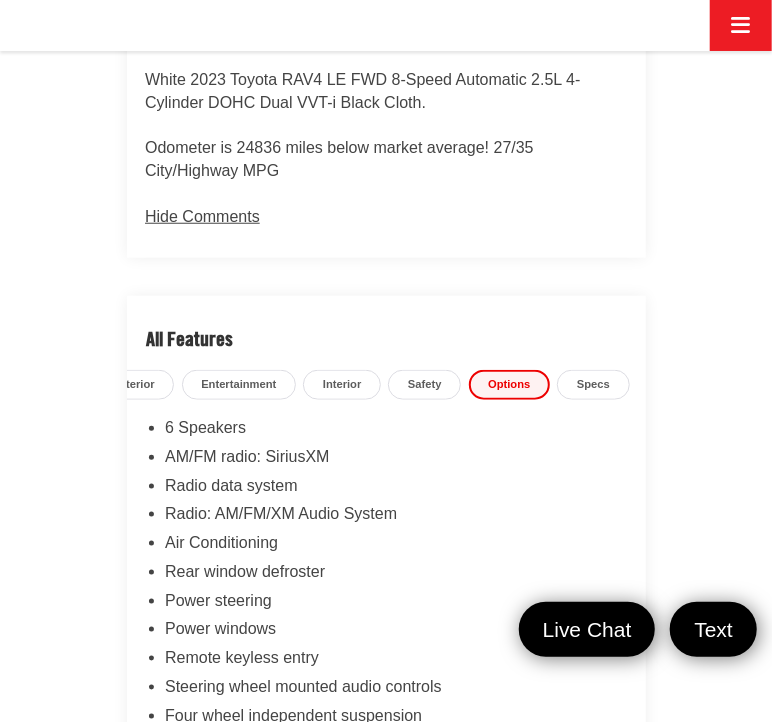 click on "Entertainment" at bounding box center [239, 385] 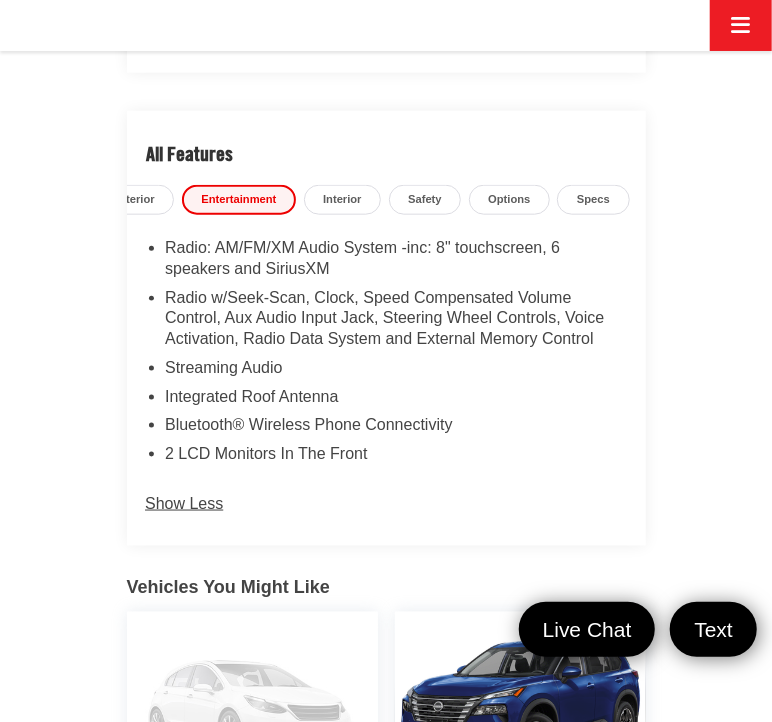 scroll, scrollTop: 3028, scrollLeft: 0, axis: vertical 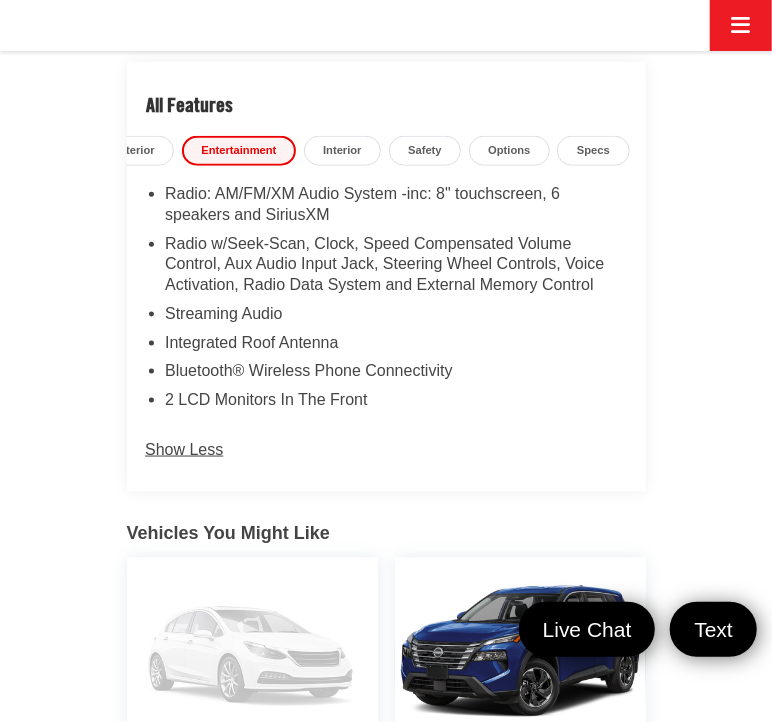 click on "Exterior" at bounding box center (133, 151) 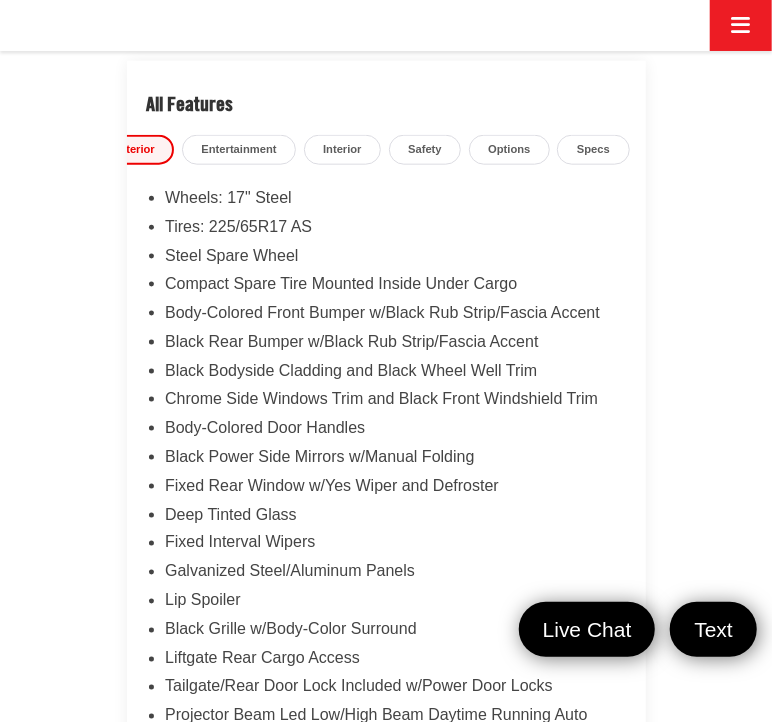 scroll, scrollTop: 2981, scrollLeft: 0, axis: vertical 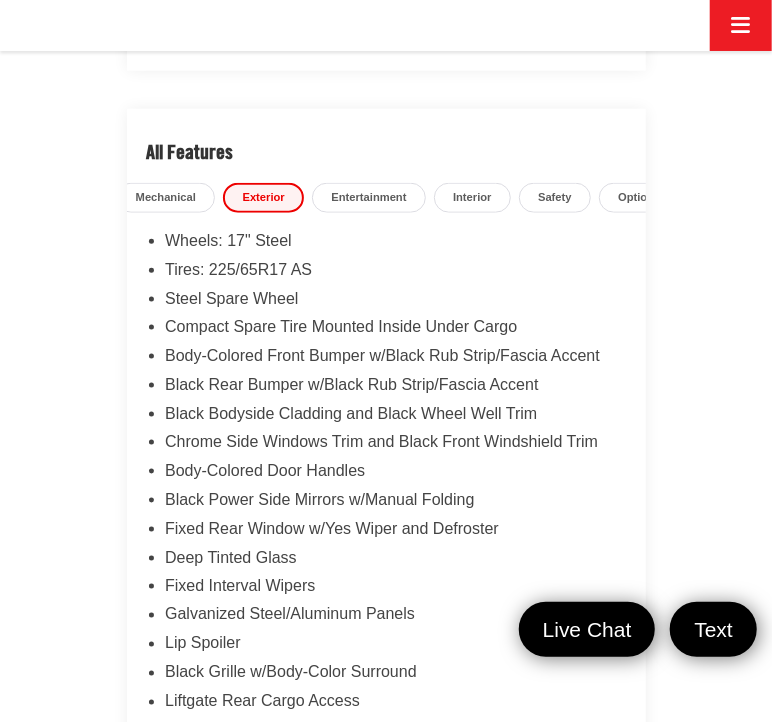 click on "Mechanical" at bounding box center [165, 198] 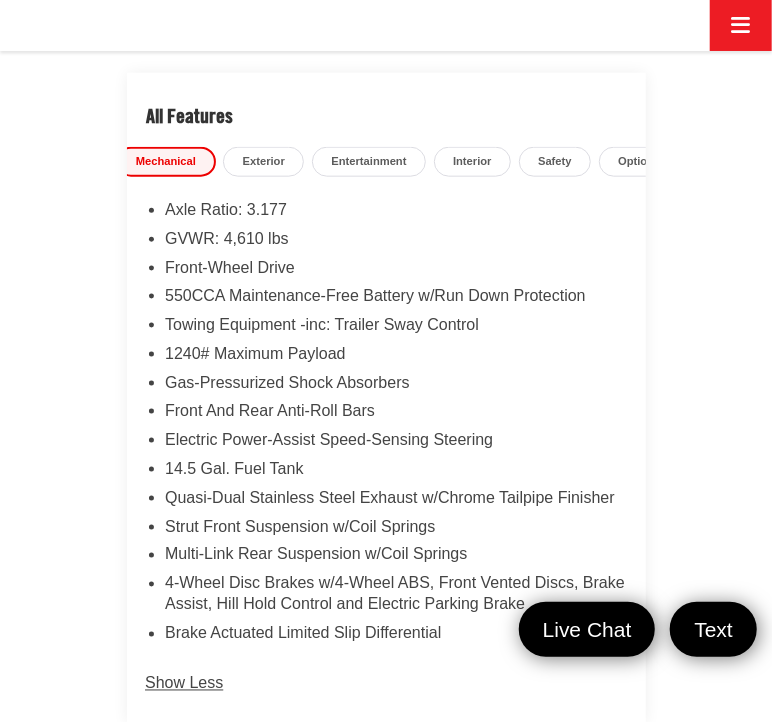 scroll, scrollTop: 3054, scrollLeft: 0, axis: vertical 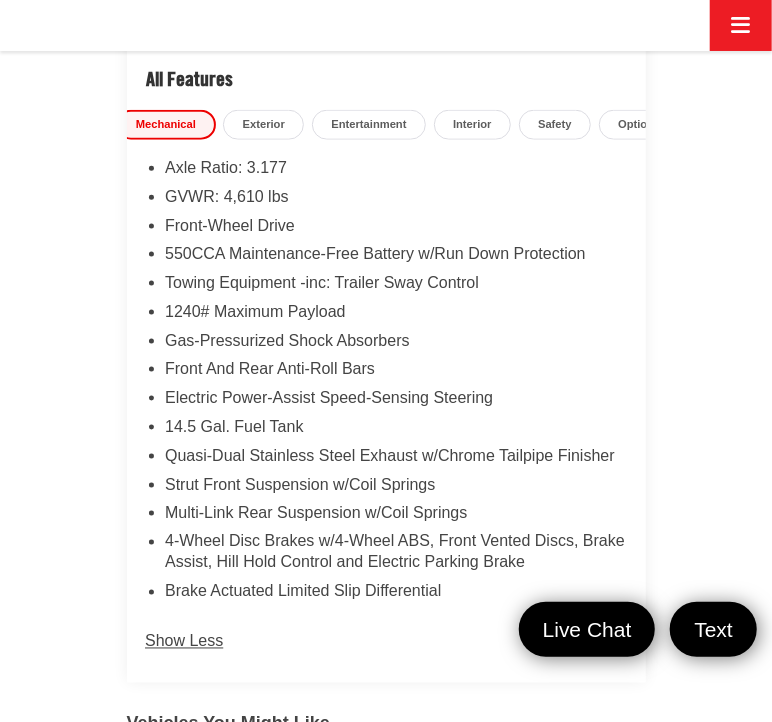 click on "Safety" at bounding box center (555, 125) 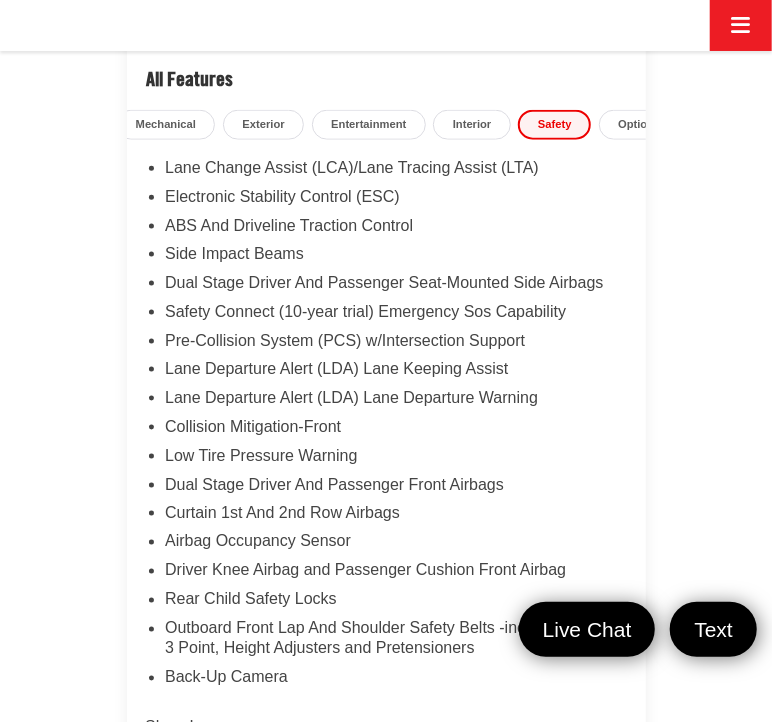 click on "Interior" at bounding box center (472, 125) 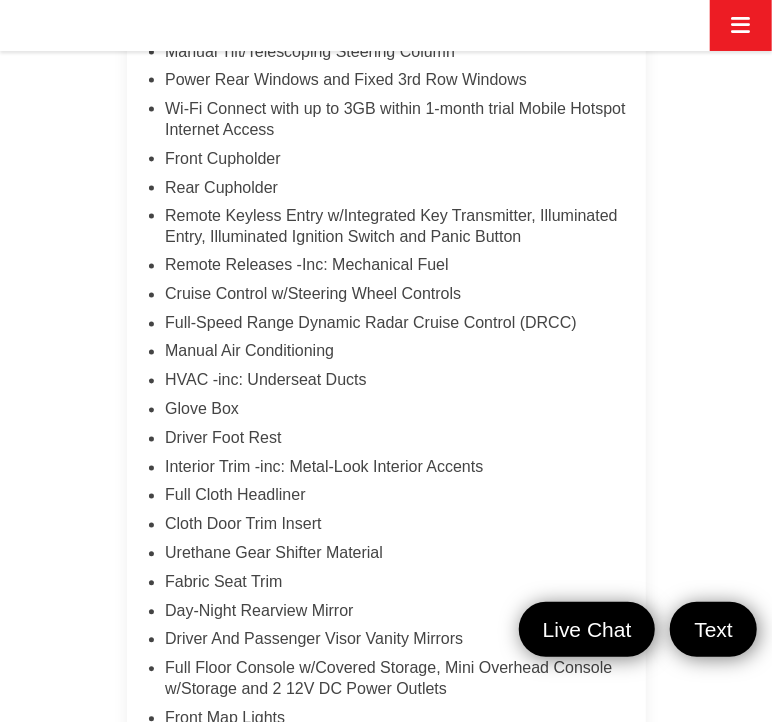 scroll, scrollTop: 3344, scrollLeft: 0, axis: vertical 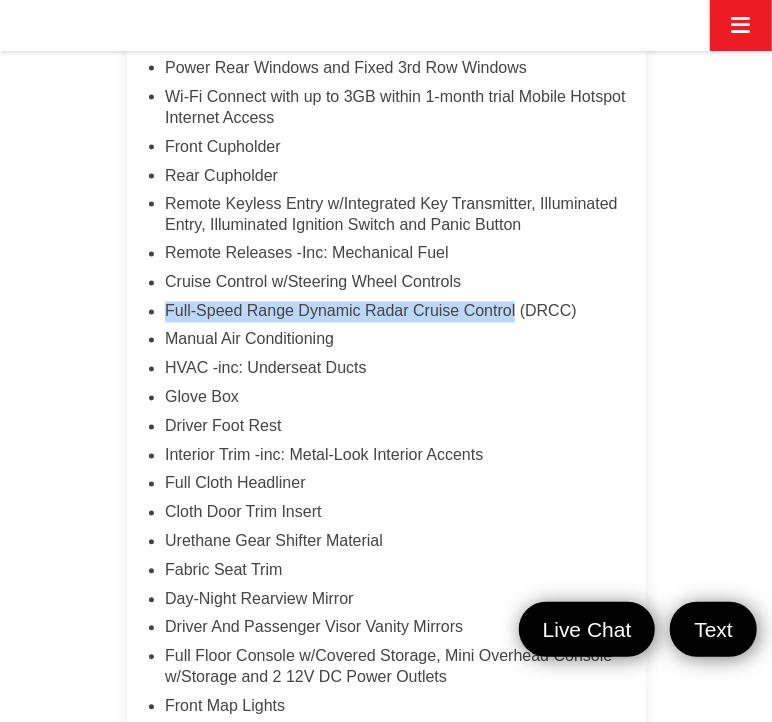drag, startPoint x: 166, startPoint y: 307, endPoint x: 517, endPoint y: 305, distance: 351.0057 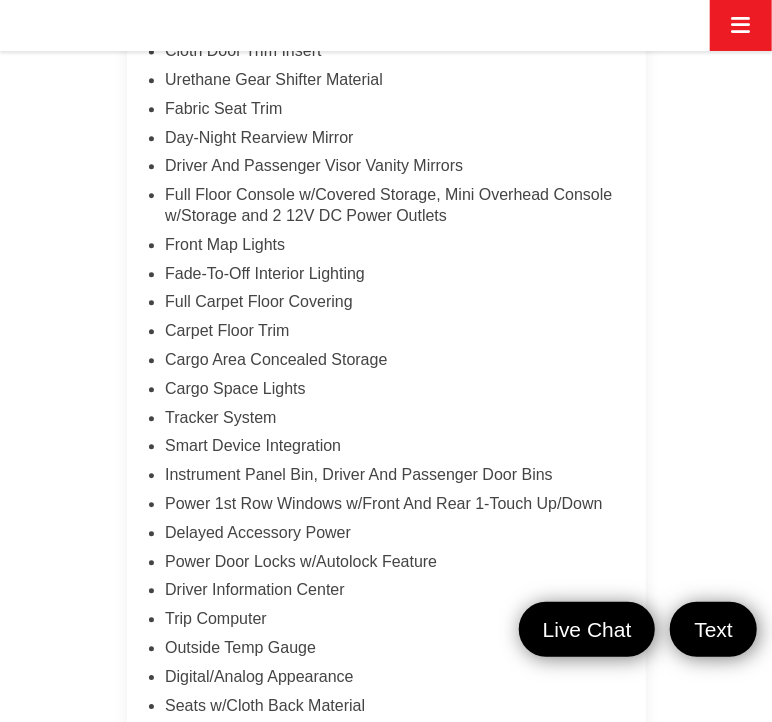 scroll, scrollTop: 3676, scrollLeft: 0, axis: vertical 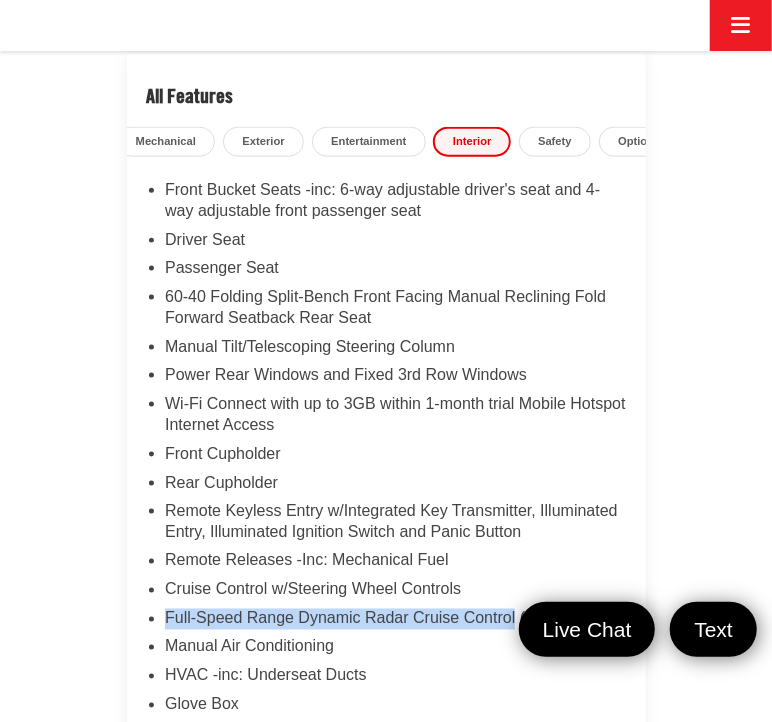 click on "Manual Tilt/Telescoping Steering Column" at bounding box center [396, 351] 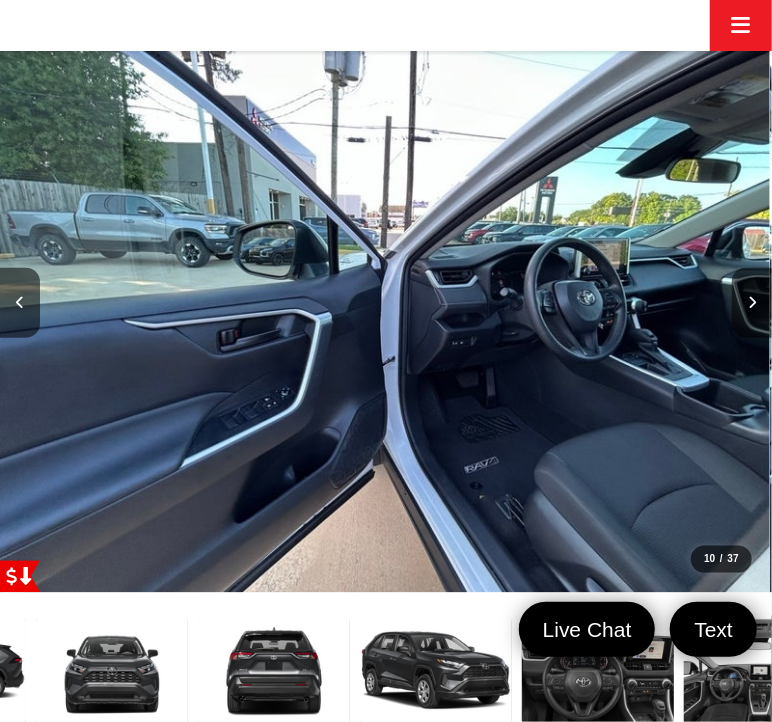 scroll, scrollTop: 606, scrollLeft: 0, axis: vertical 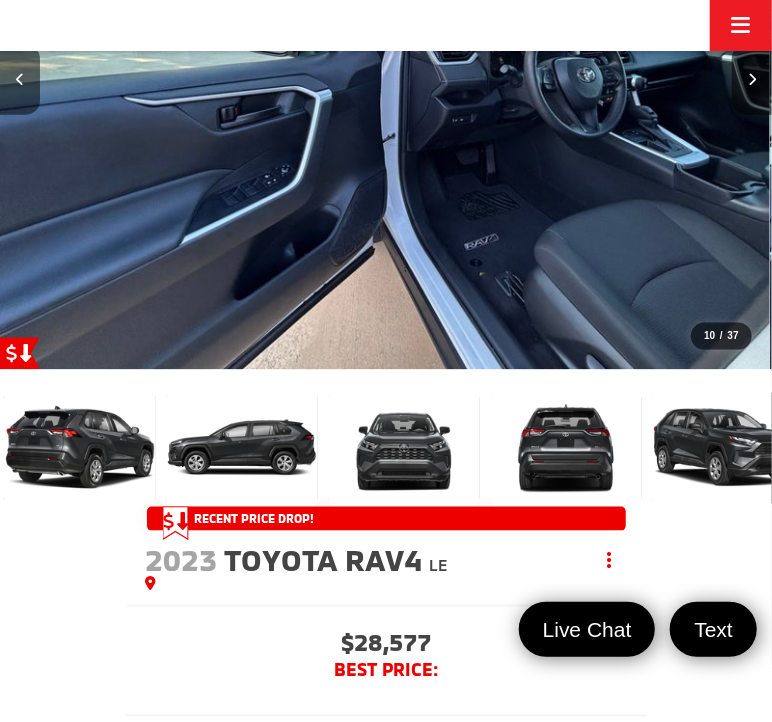 click at bounding box center [20, 79] 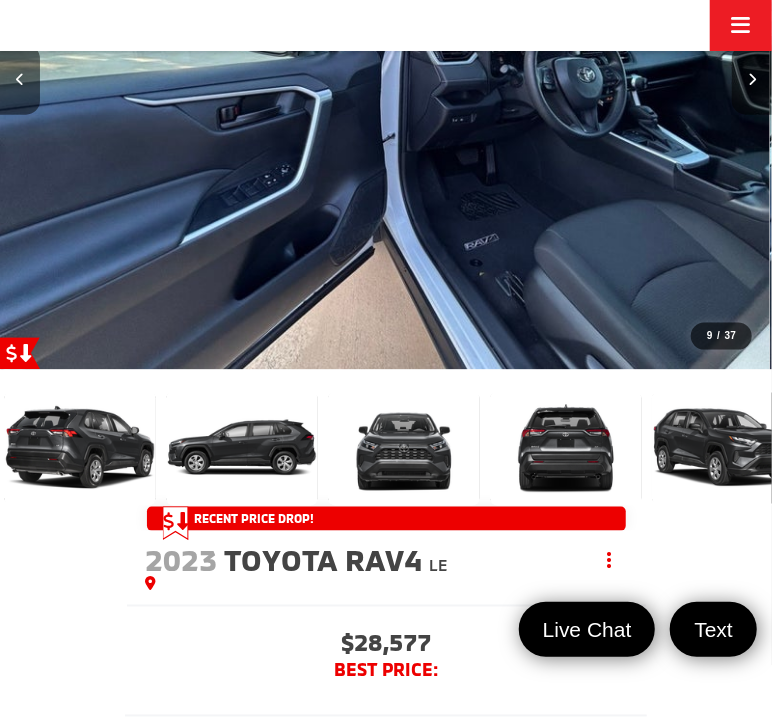 scroll, scrollTop: 0, scrollLeft: 6583, axis: horizontal 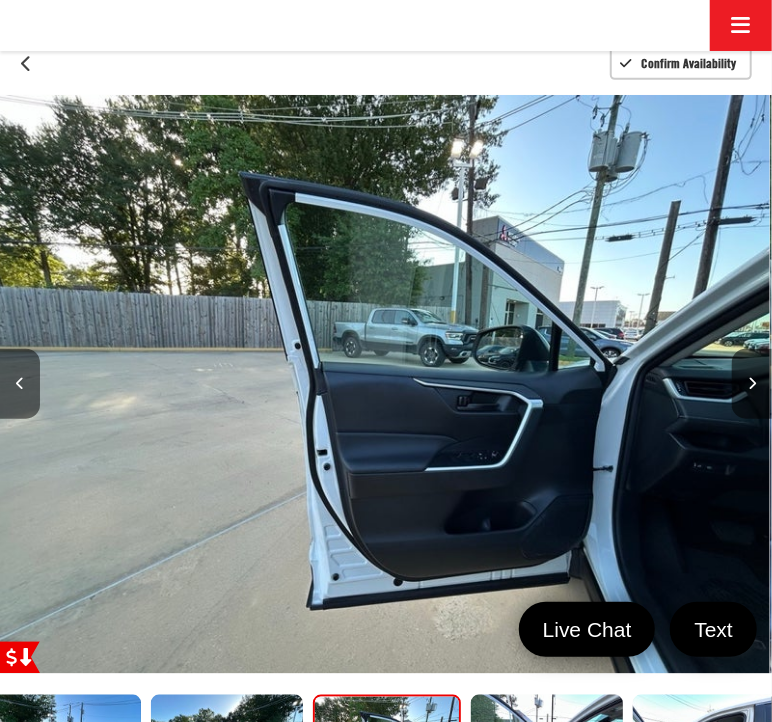 click at bounding box center (20, 383) 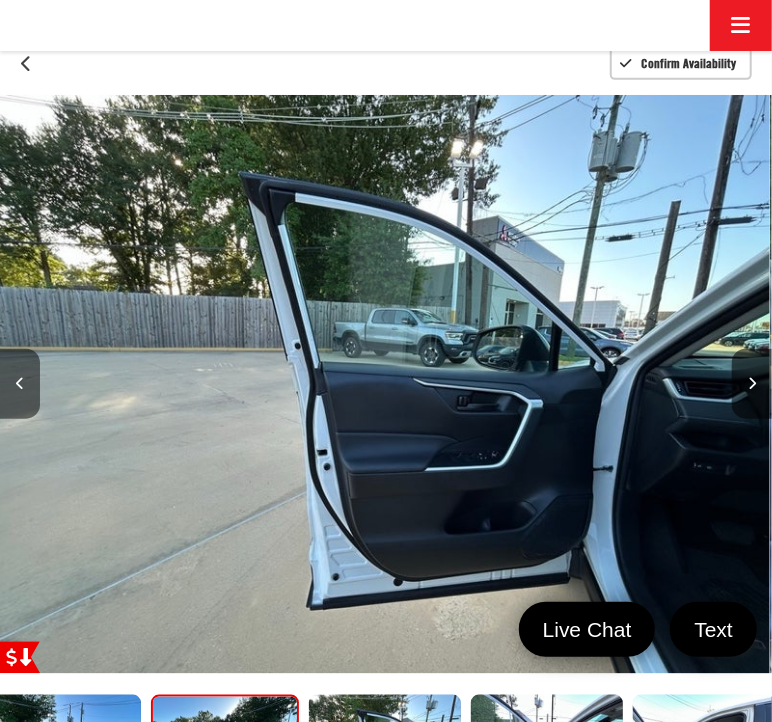 scroll, scrollTop: 0, scrollLeft: 5855, axis: horizontal 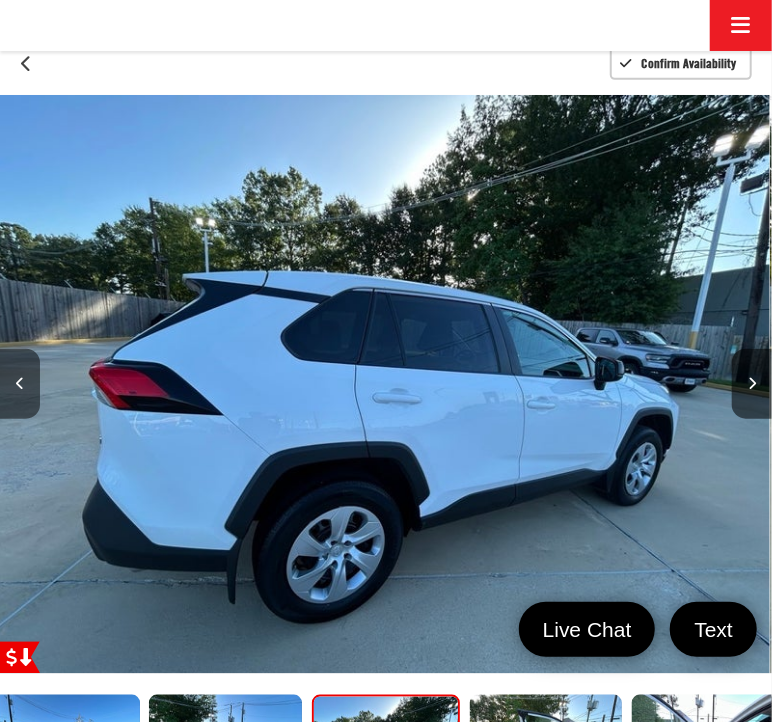 click at bounding box center [20, 383] 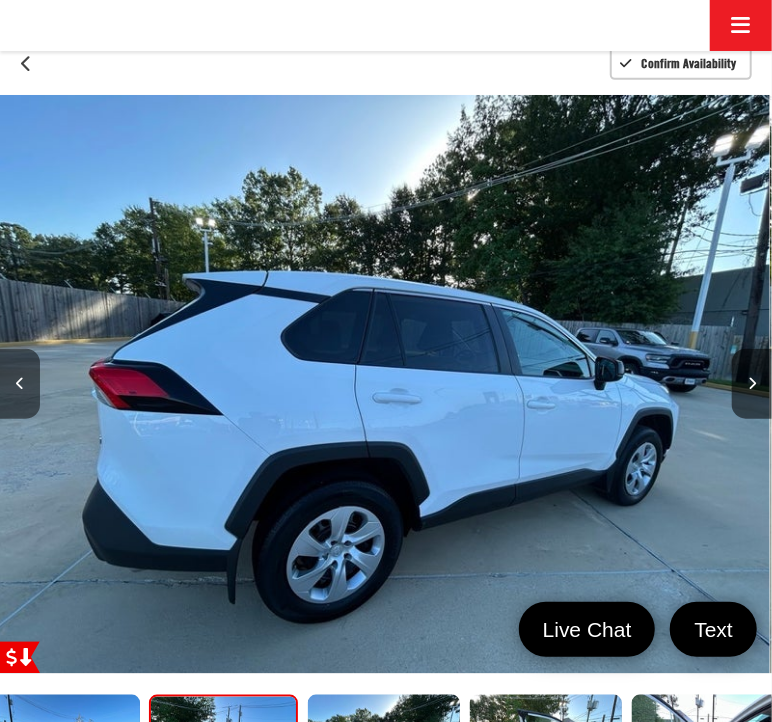 scroll, scrollTop: 0, scrollLeft: 5324, axis: horizontal 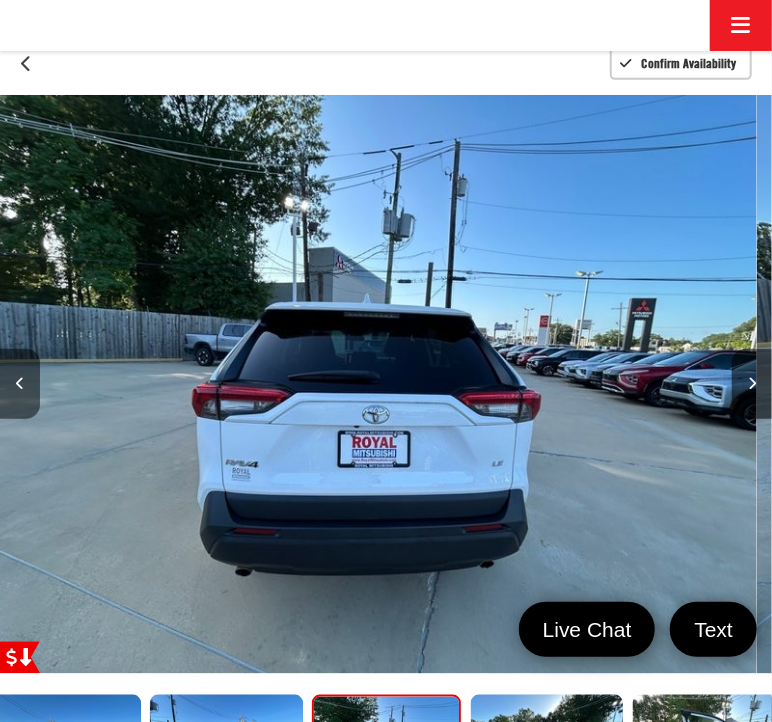 click at bounding box center [20, 384] 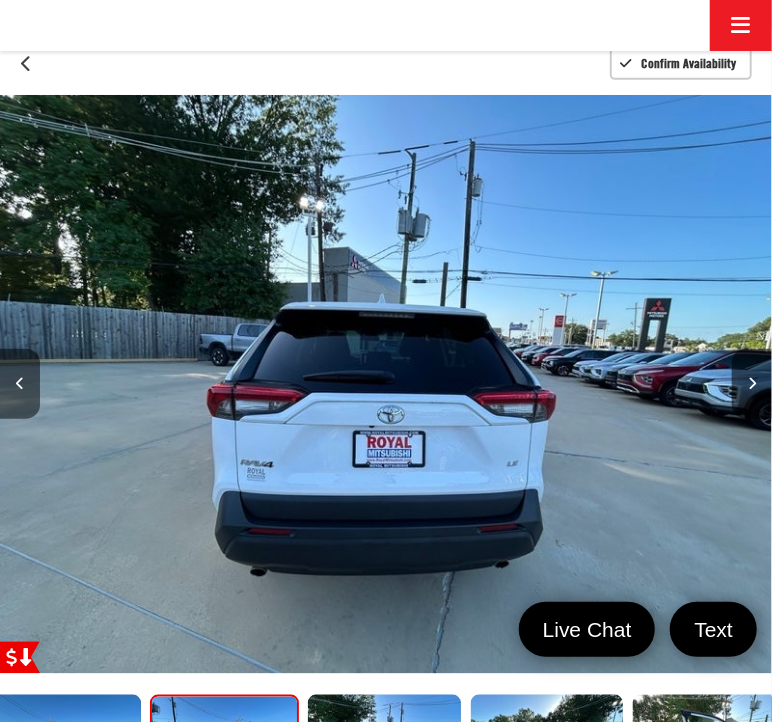 scroll, scrollTop: 0, scrollLeft: 563, axis: horizontal 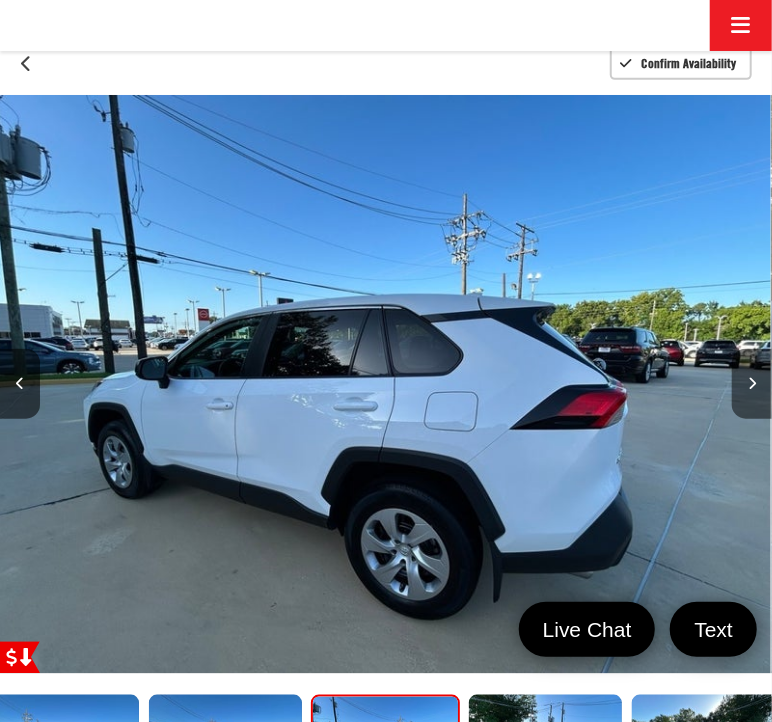 click at bounding box center [752, 383] 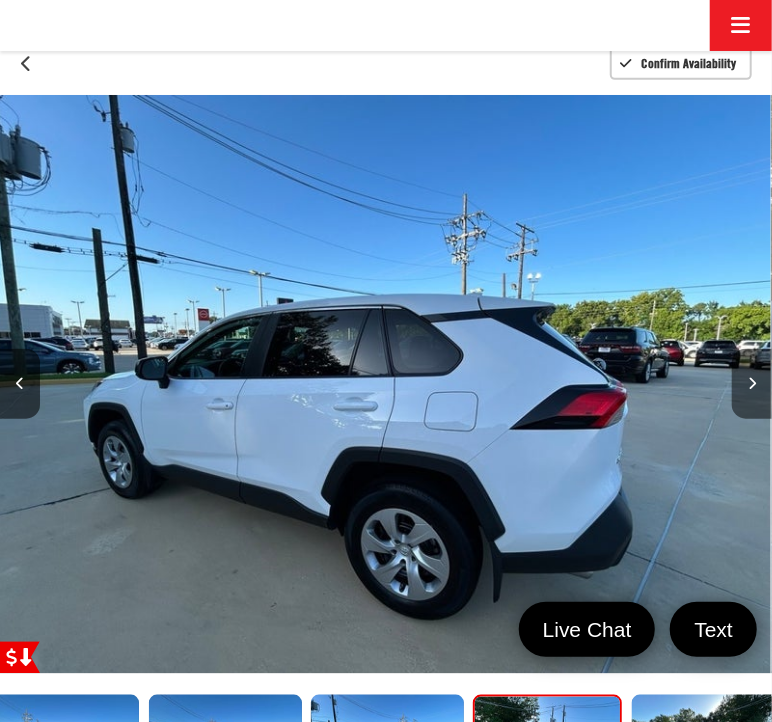 click at bounding box center (752, 383) 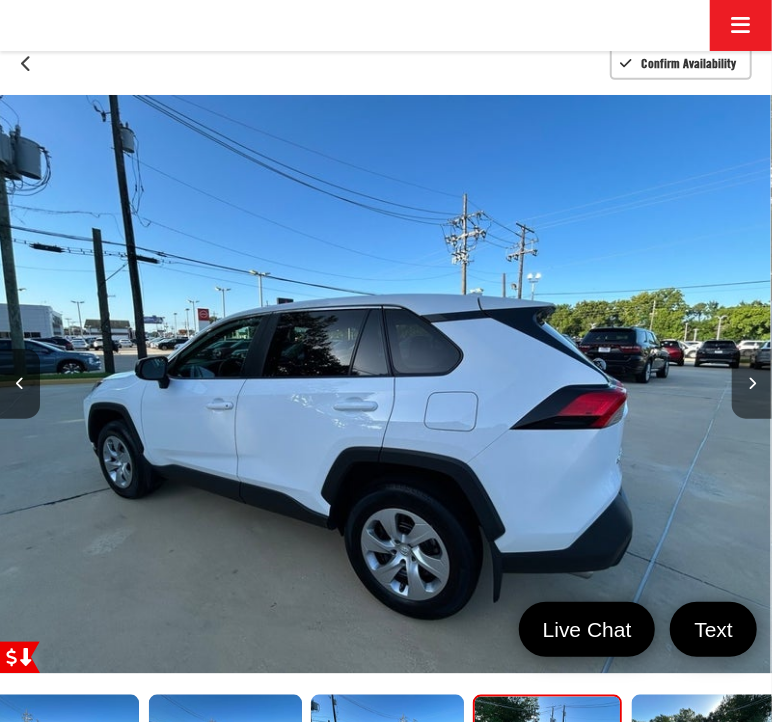 click at bounding box center (752, 383) 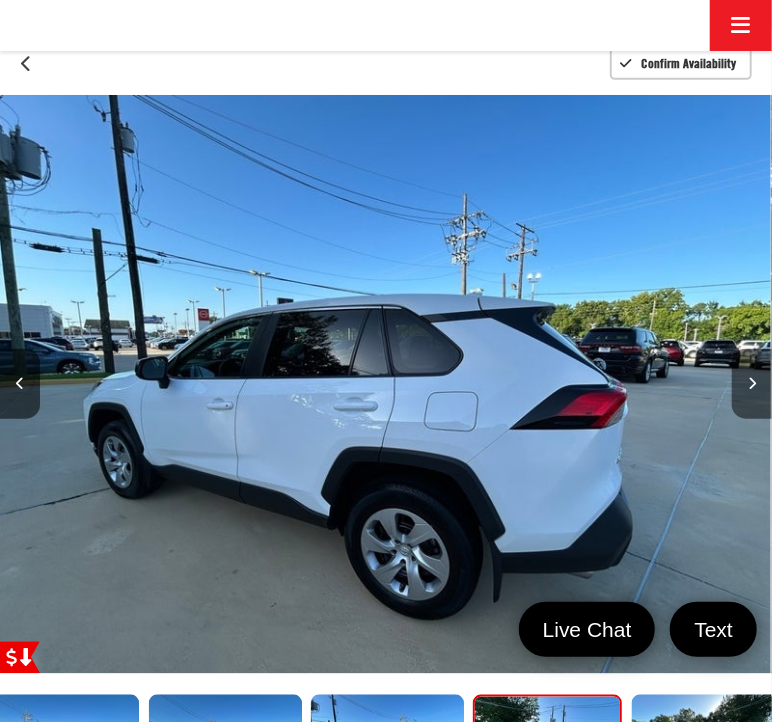 scroll, scrollTop: 0, scrollLeft: 3923, axis: horizontal 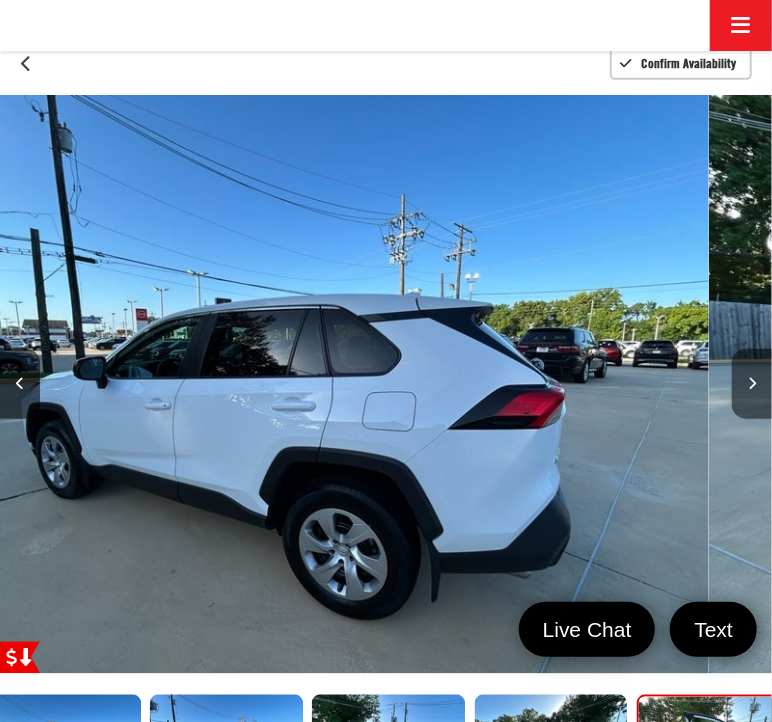 click at bounding box center [752, 383] 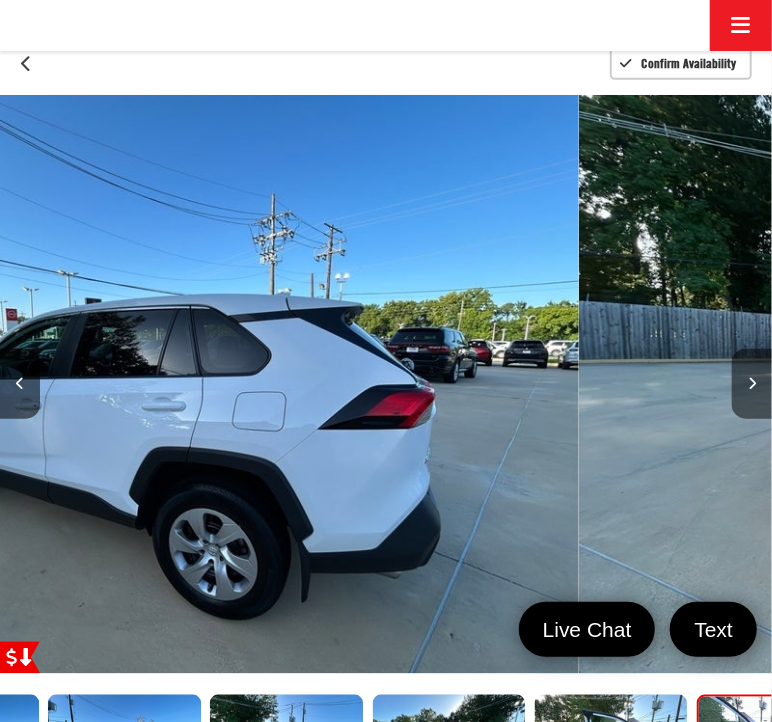 scroll, scrollTop: 0, scrollLeft: 887, axis: horizontal 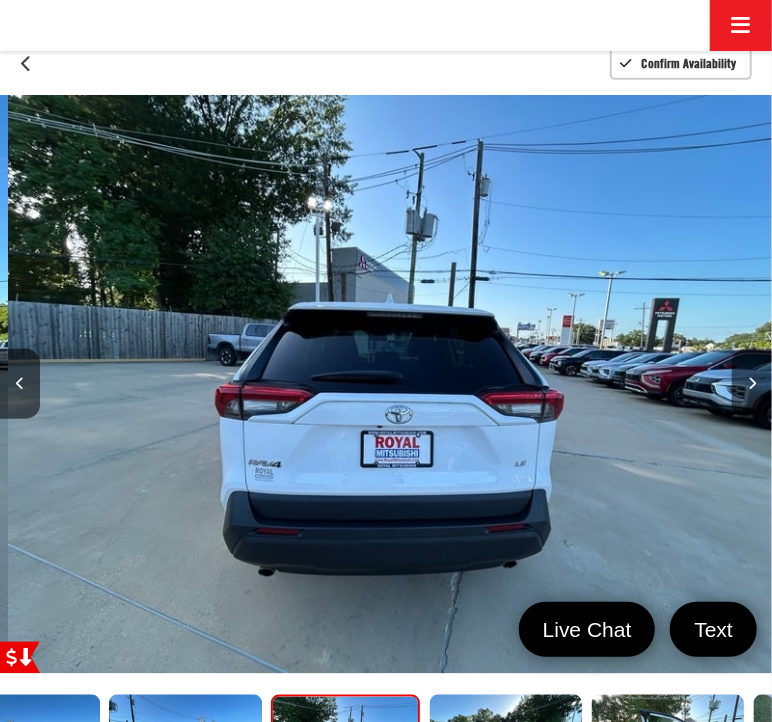 click at bounding box center [752, 383] 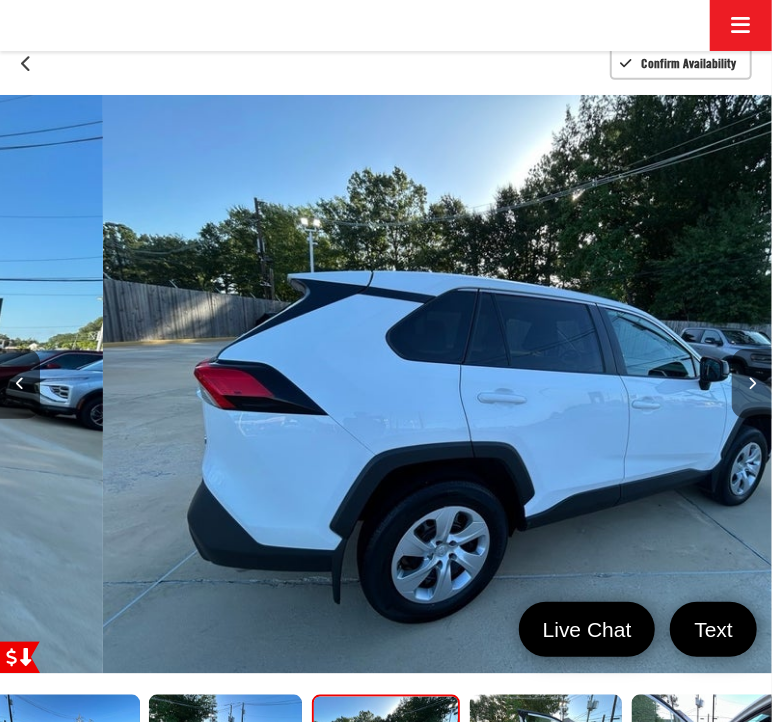 click at bounding box center [752, 383] 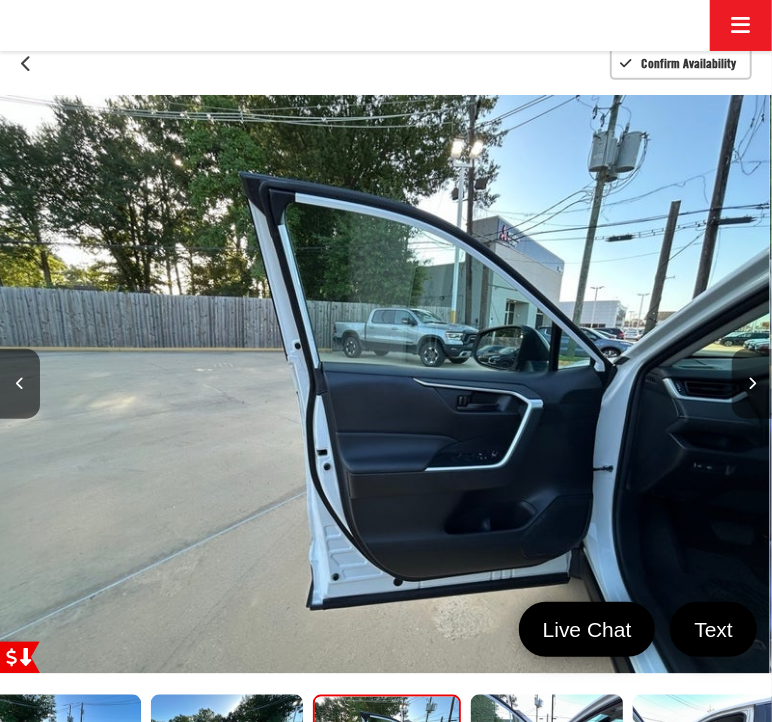 click at bounding box center (752, 383) 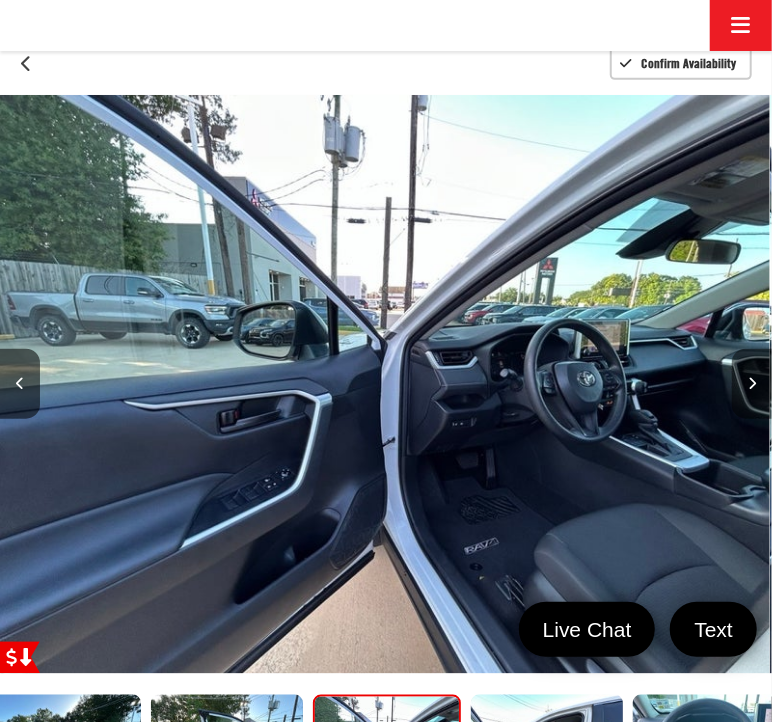 click at bounding box center [752, 383] 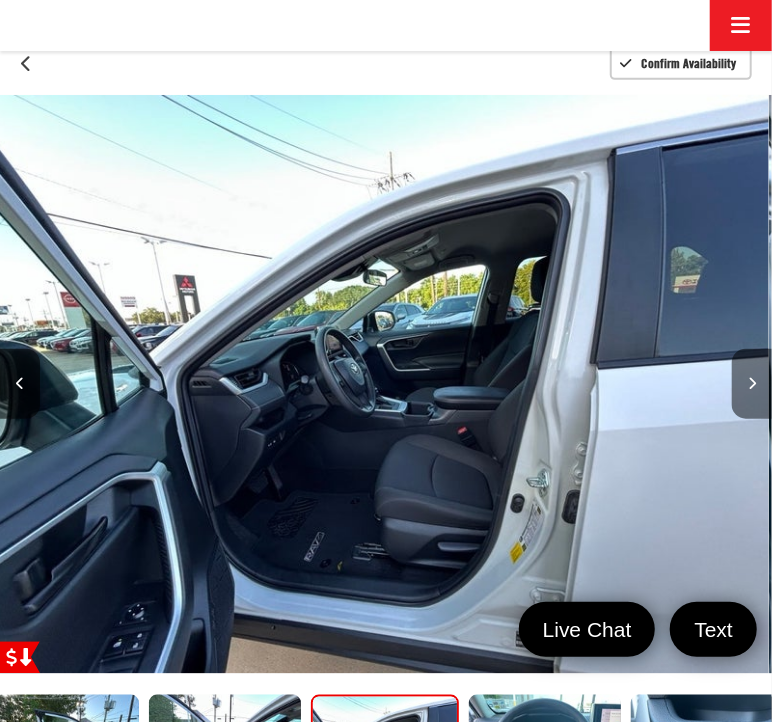 click at bounding box center (752, 383) 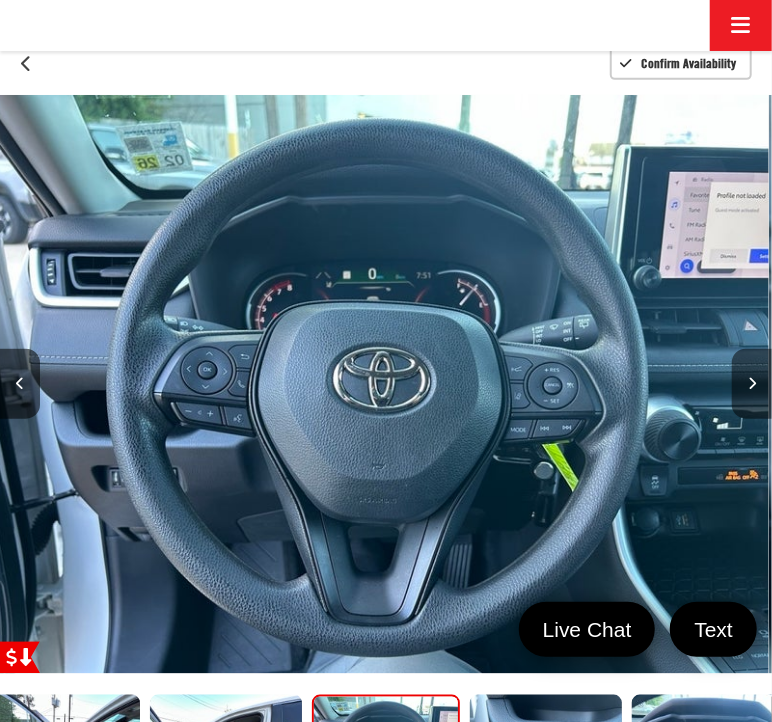 click at bounding box center [752, 383] 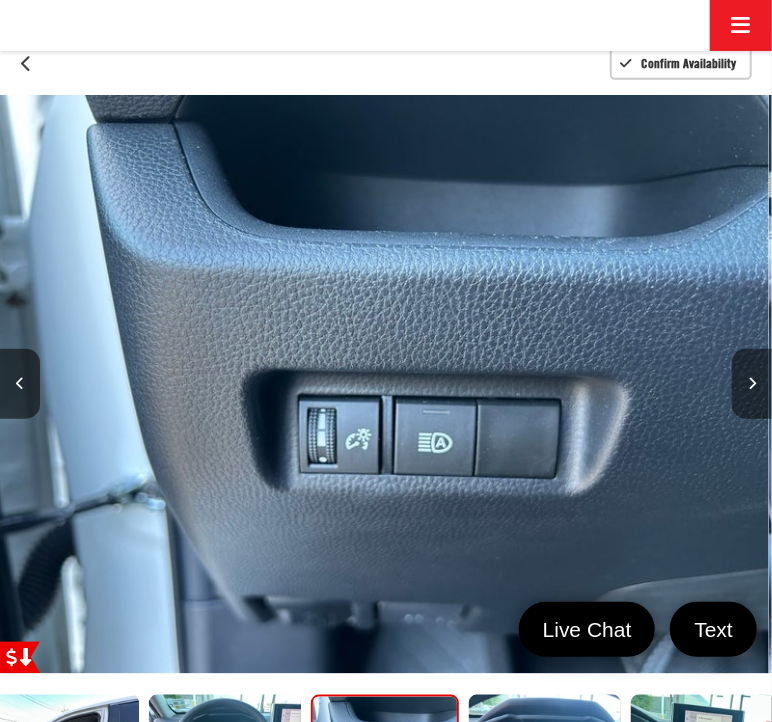 click at bounding box center (752, 383) 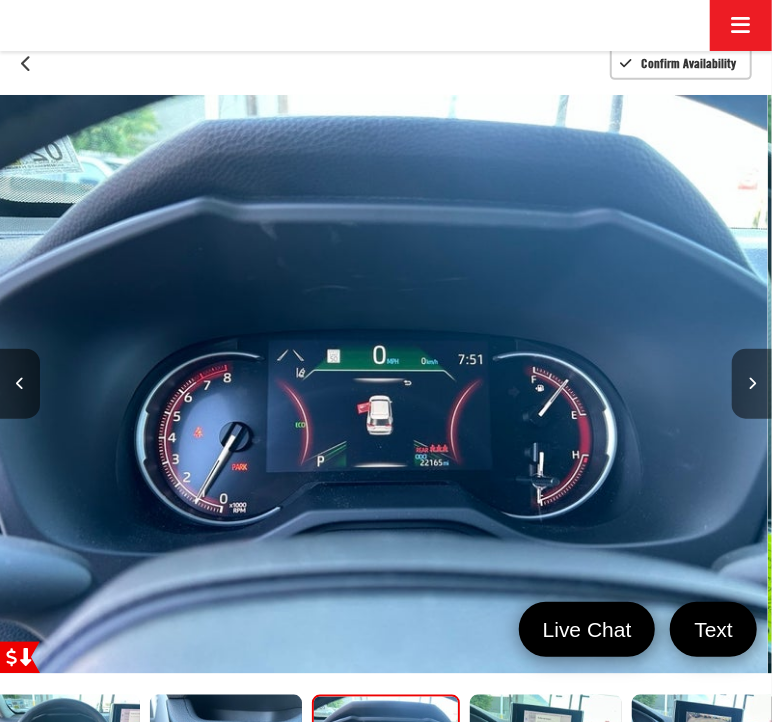 click at bounding box center [752, 383] 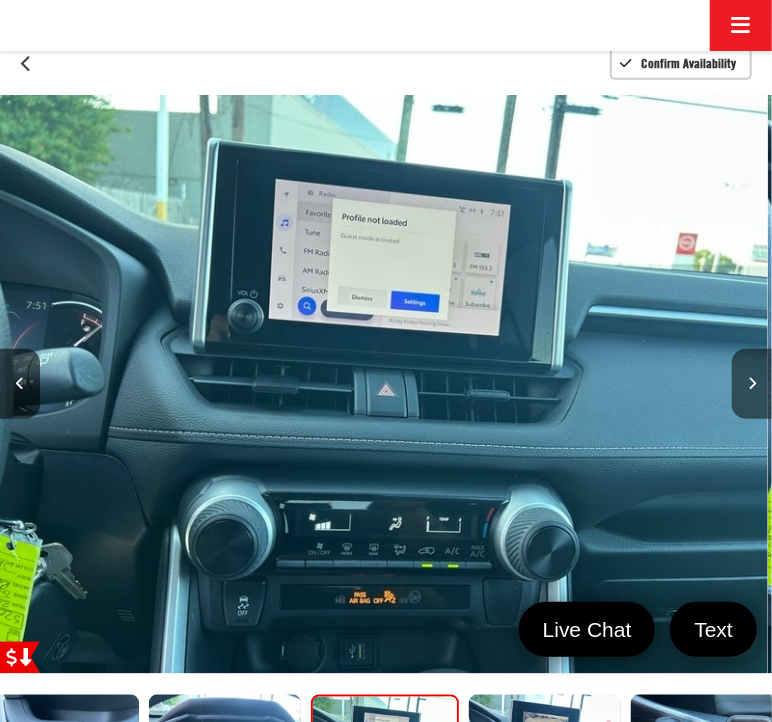 click at bounding box center (752, 383) 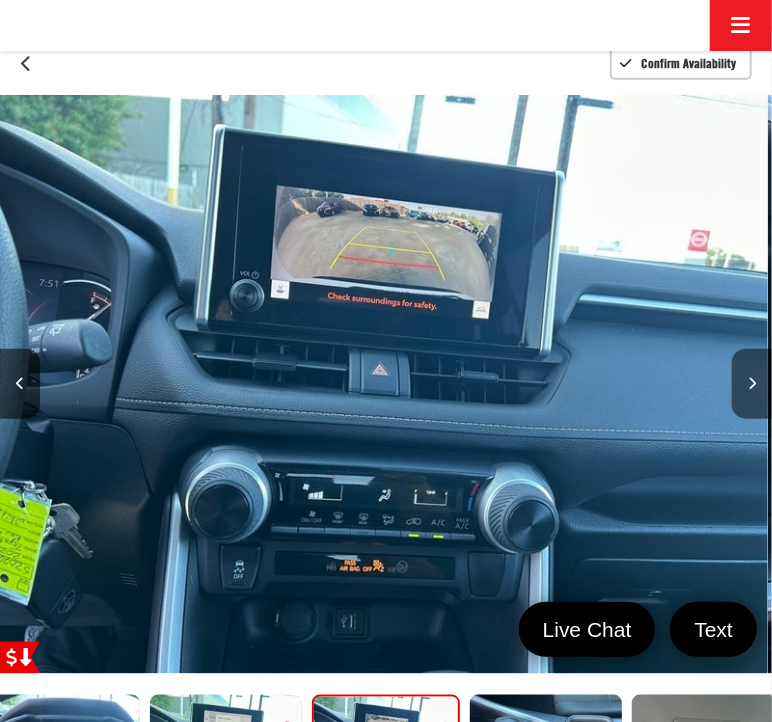 click at bounding box center (752, 383) 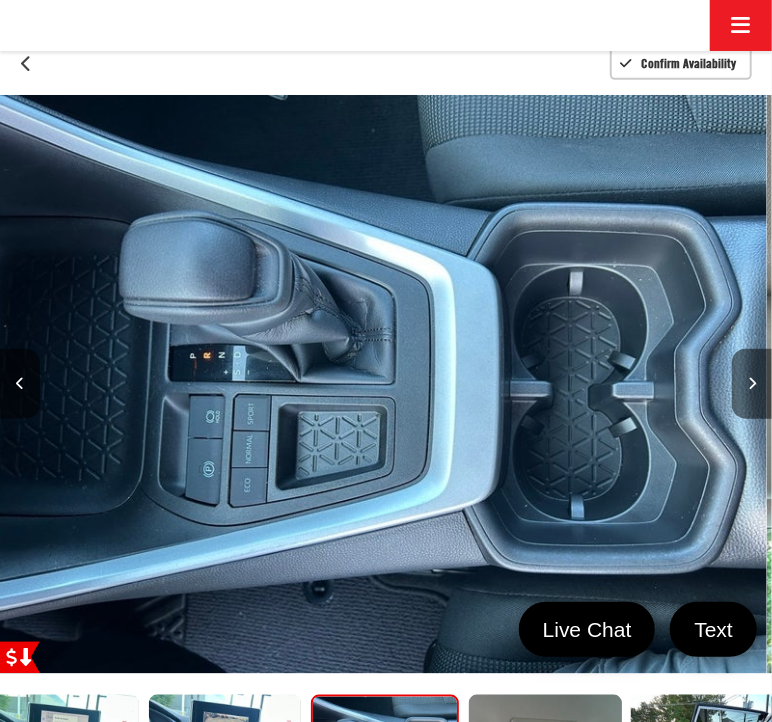 click at bounding box center [752, 383] 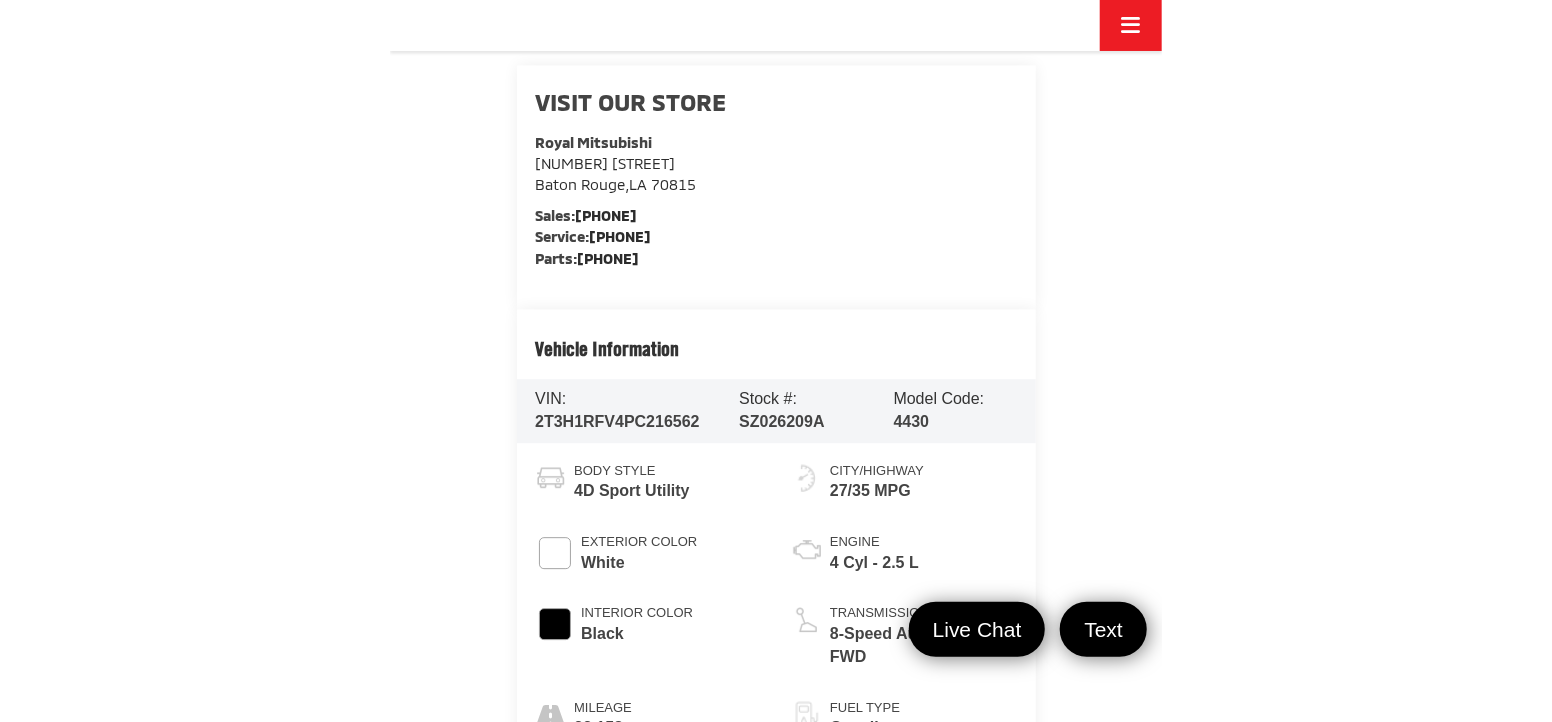 scroll, scrollTop: 1492, scrollLeft: 0, axis: vertical 